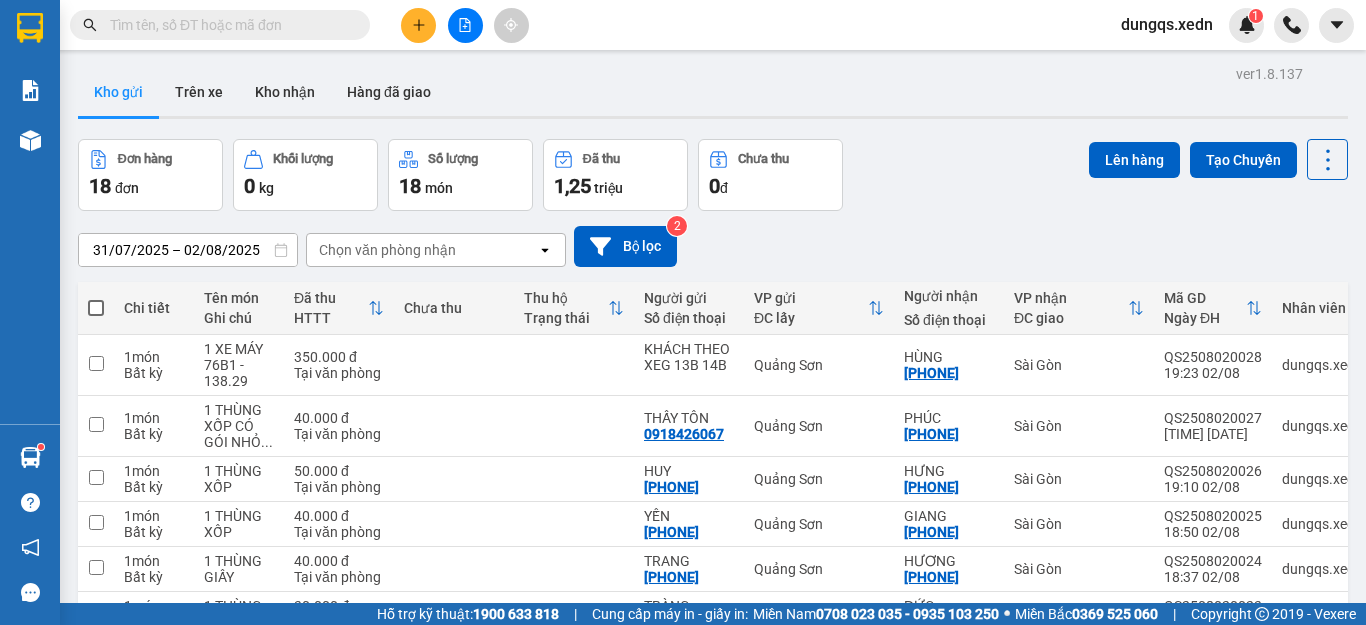 click at bounding box center (96, 308) 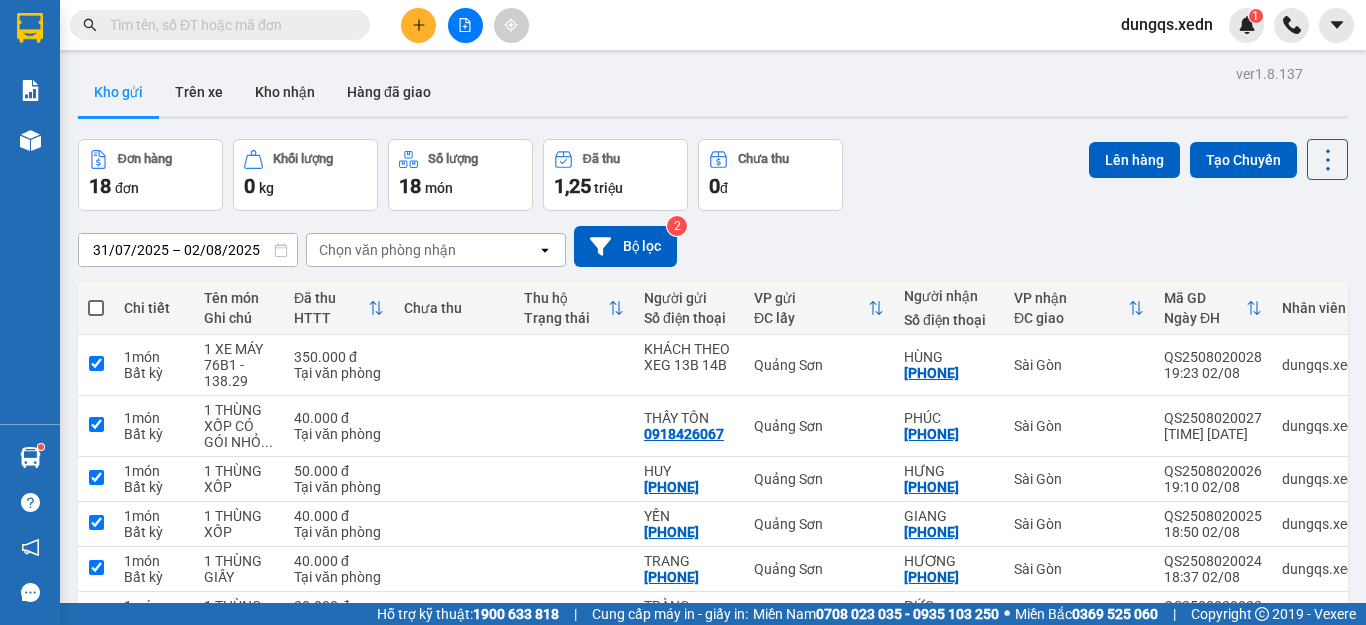 checkbox on "true" 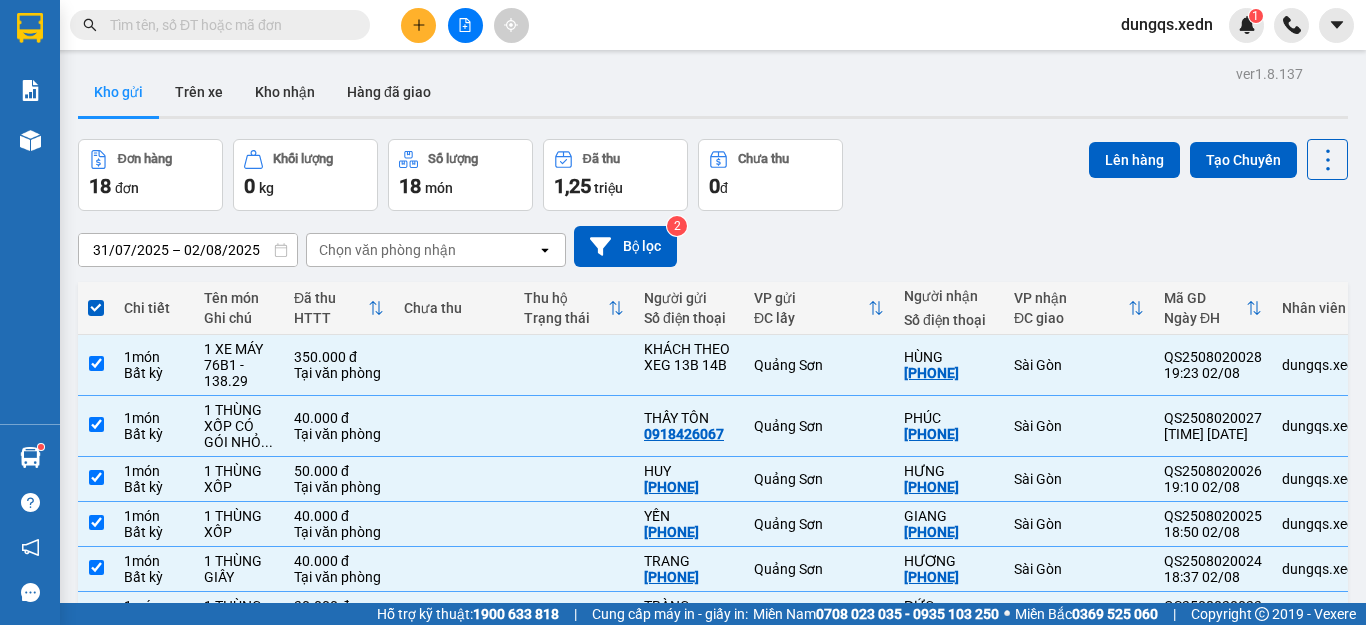 scroll, scrollTop: 0, scrollLeft: 0, axis: both 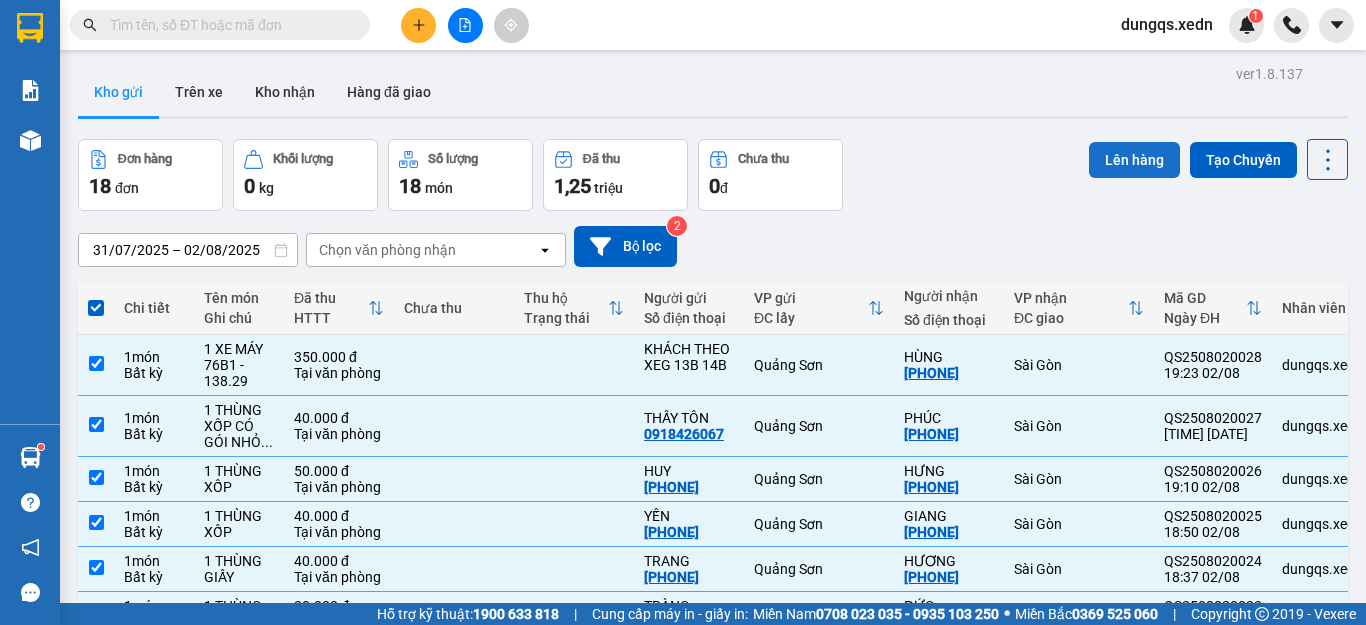 click on "Lên hàng" at bounding box center (1134, 160) 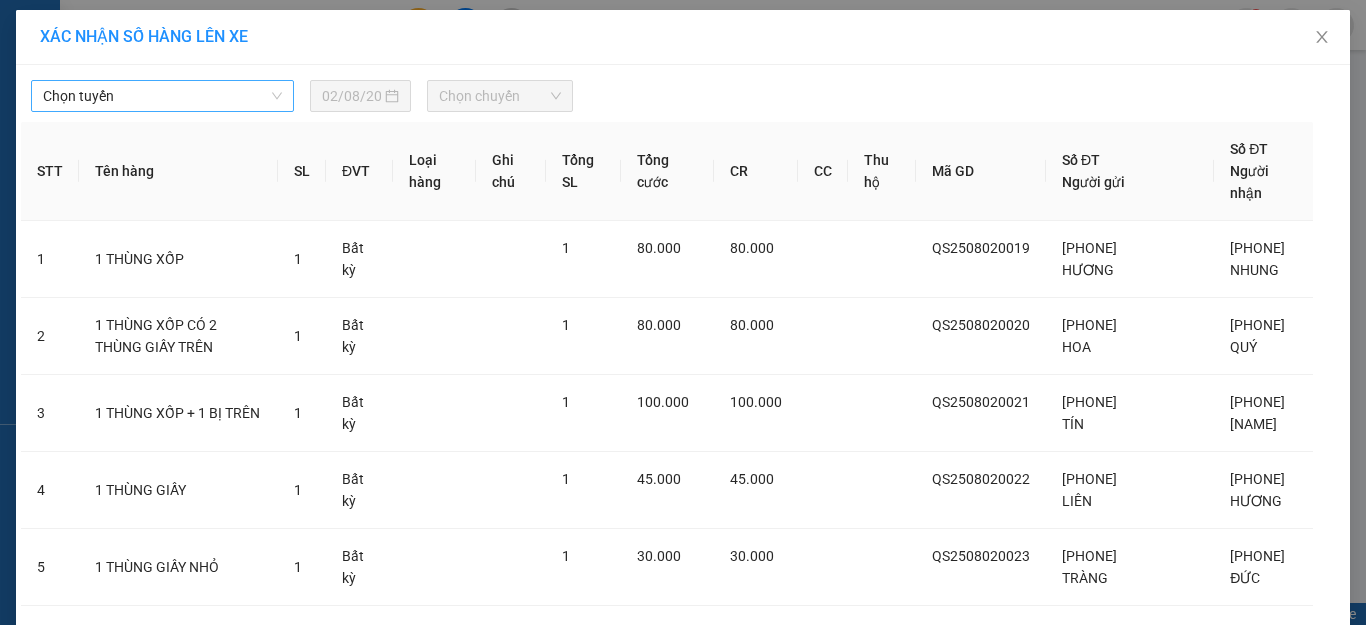 click on "Chọn tuyến" at bounding box center [162, 96] 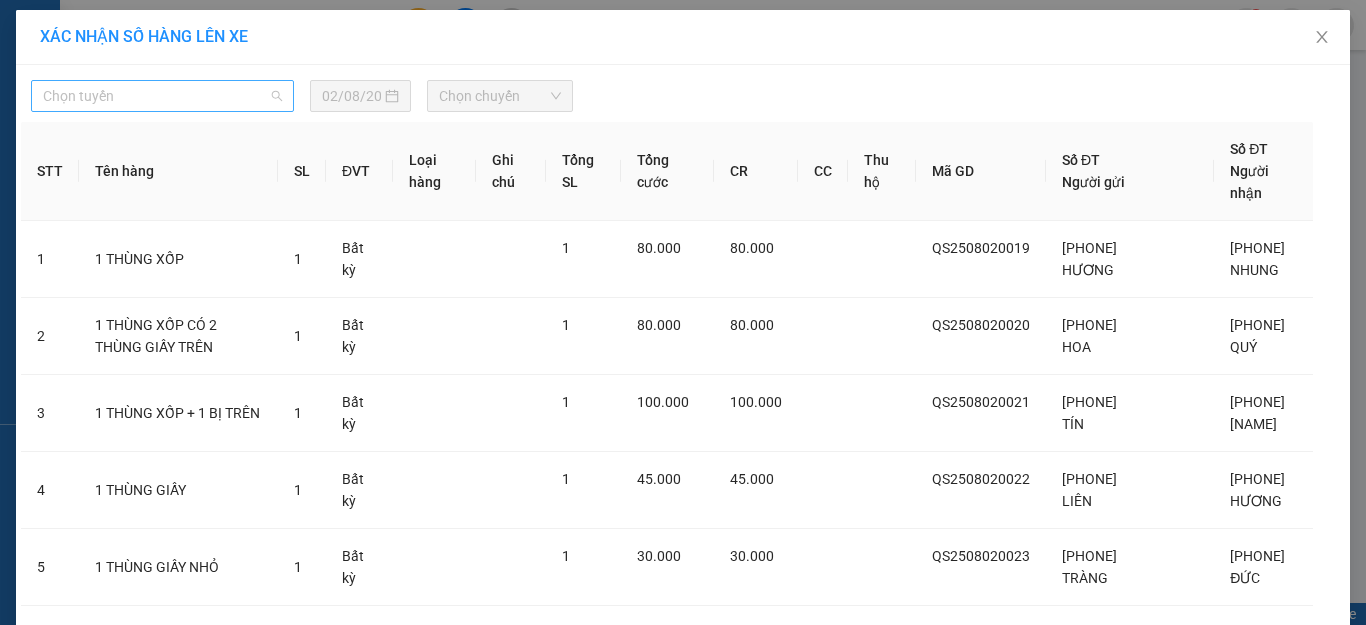 drag, startPoint x: 225, startPoint y: 84, endPoint x: 229, endPoint y: 102, distance: 18.439089 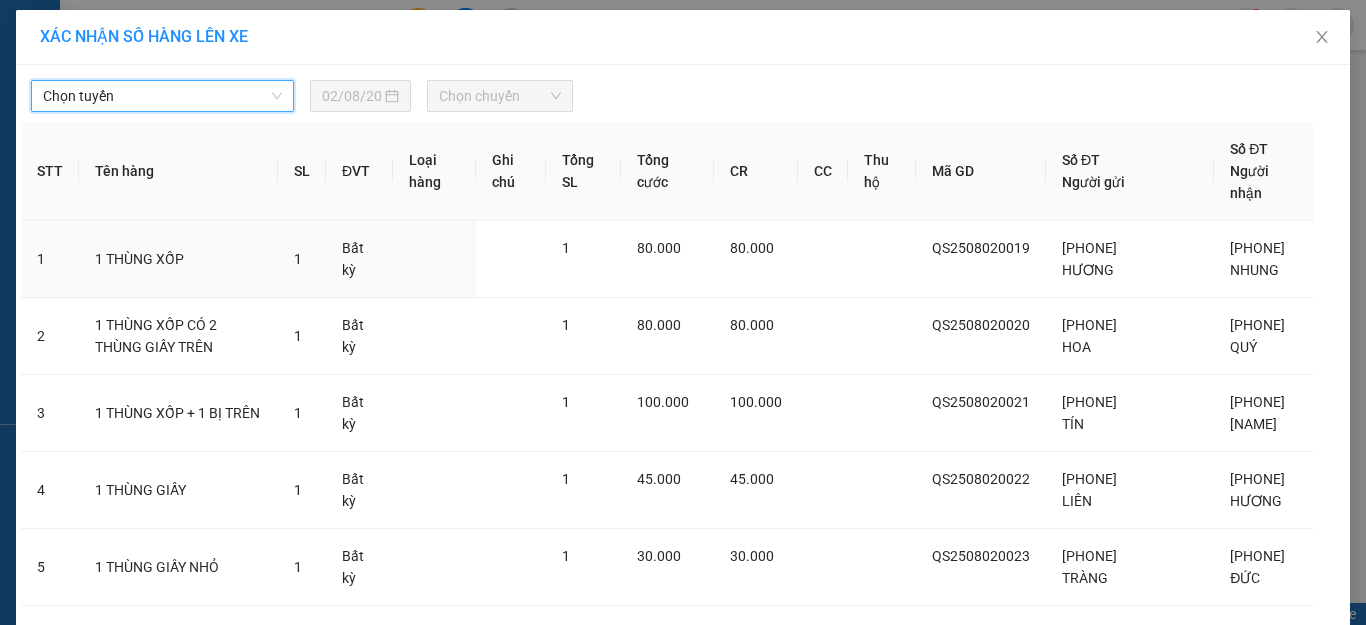 click on "Chọn tuyến" at bounding box center (162, 96) 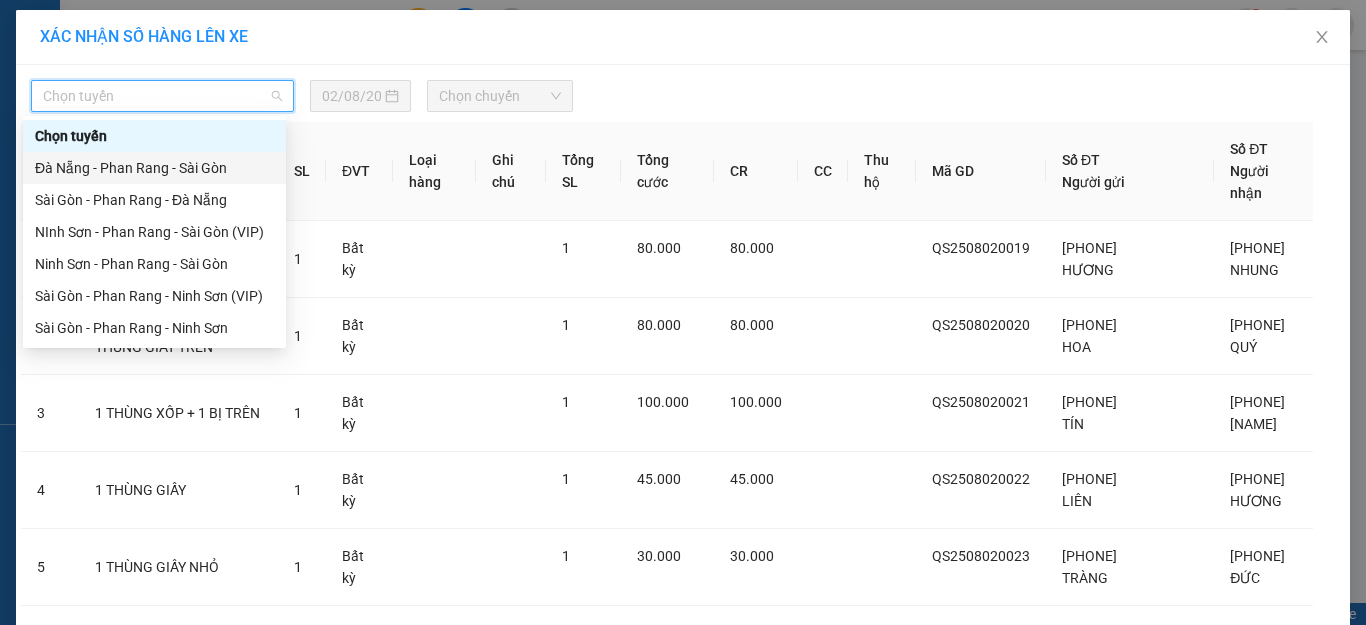 click on "Ninh Sơn - Phan Rang - Sài Gòn" at bounding box center [154, 264] 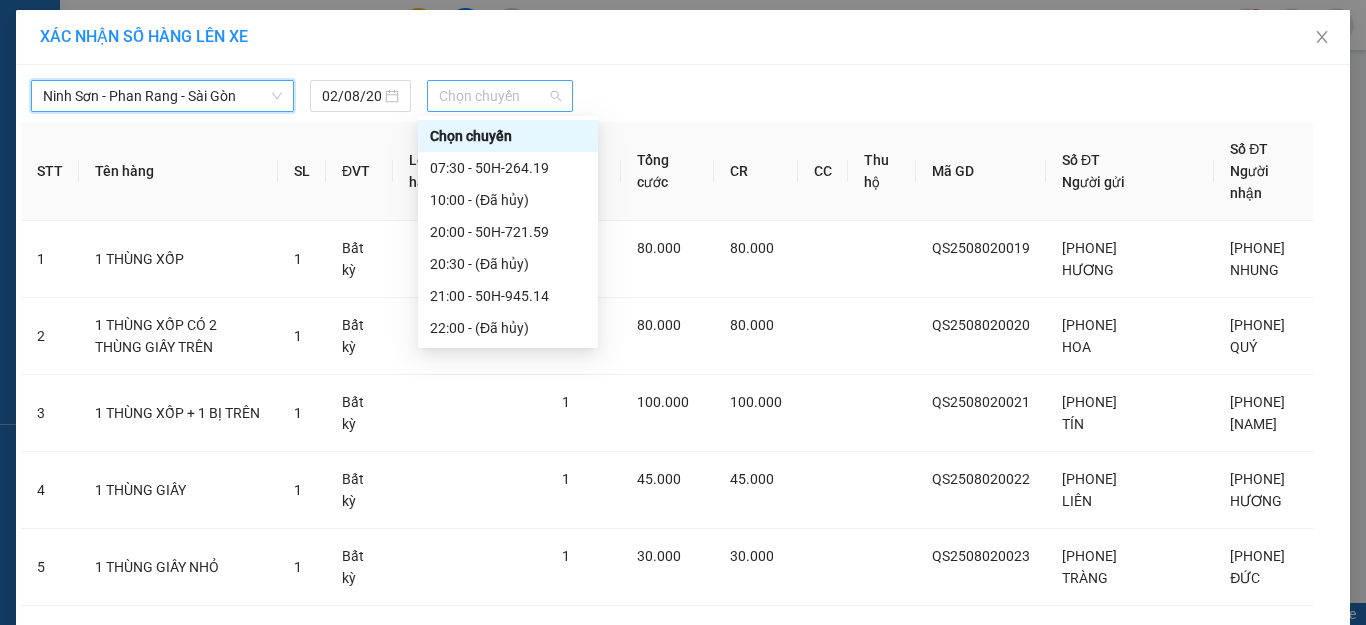 click on "Chọn chuyến" at bounding box center (500, 96) 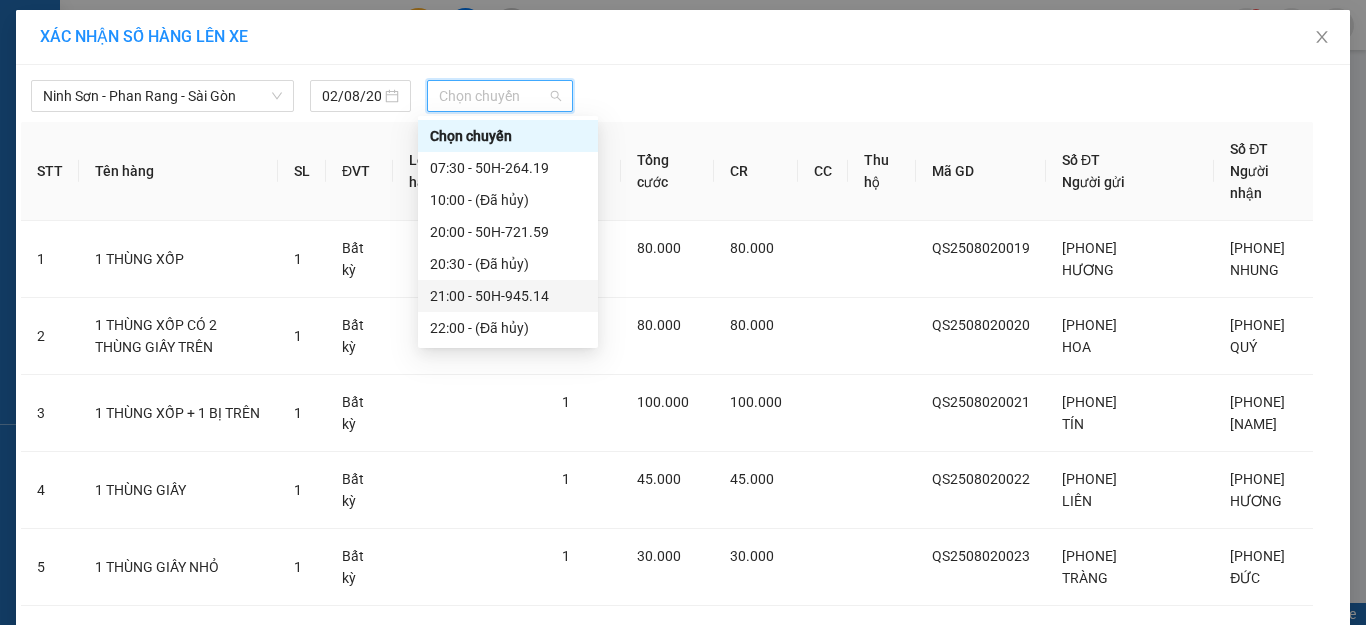 click on "21:00     - 50H-945.14" at bounding box center [508, 296] 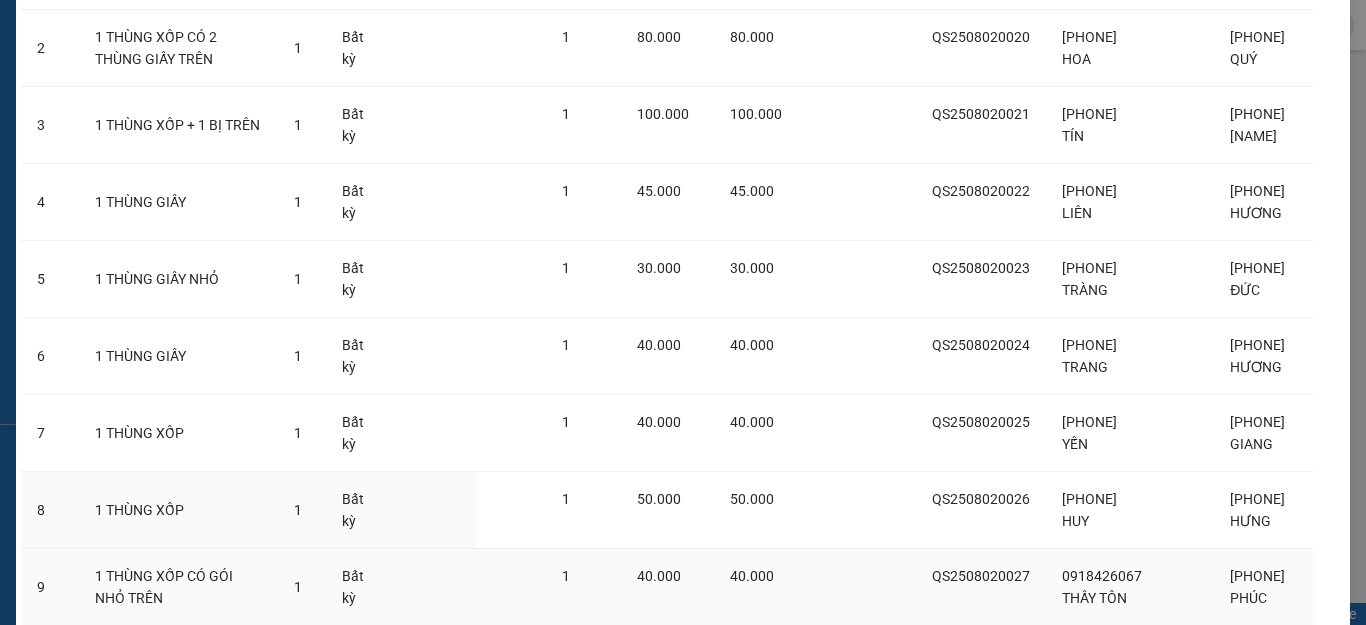 scroll, scrollTop: 546, scrollLeft: 0, axis: vertical 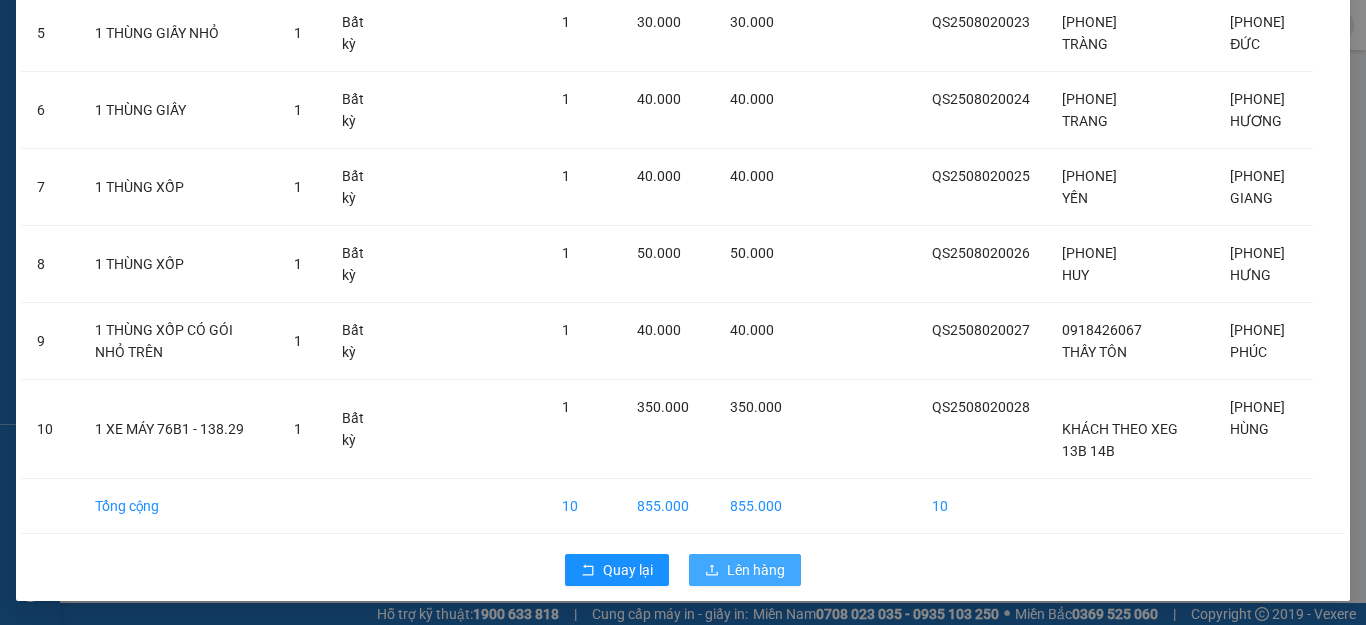 click on "Lên hàng" at bounding box center [745, 570] 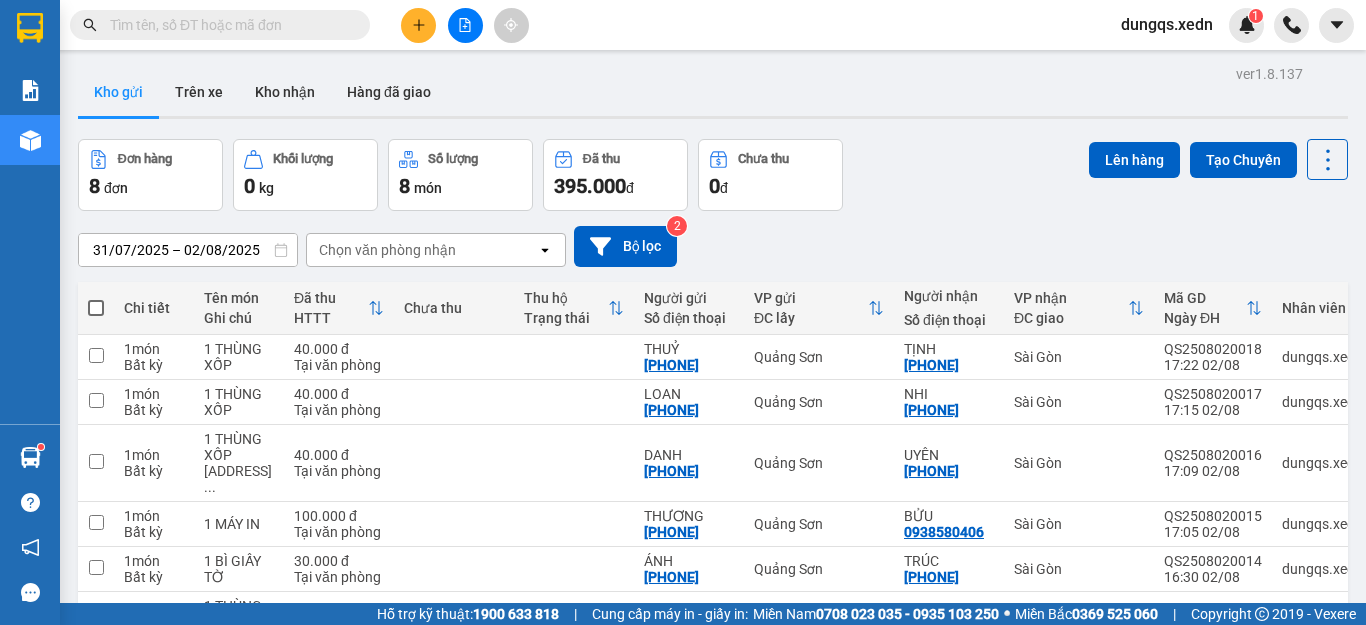 click at bounding box center [96, 308] 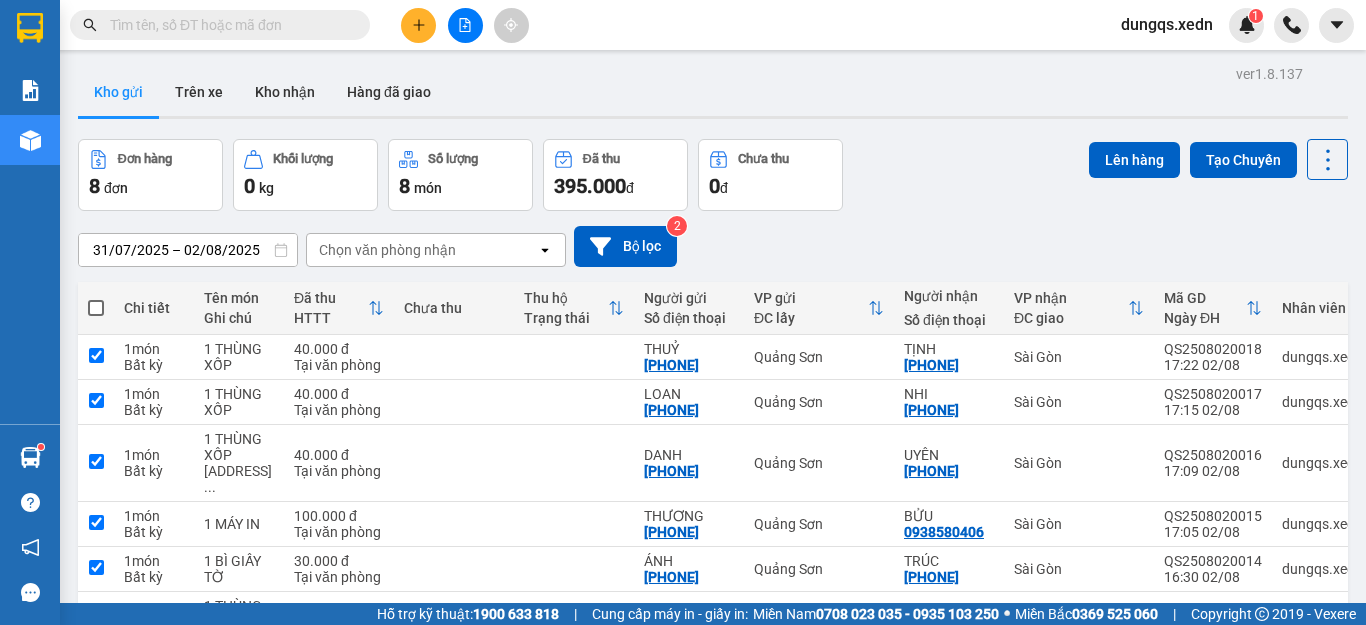 checkbox on "true" 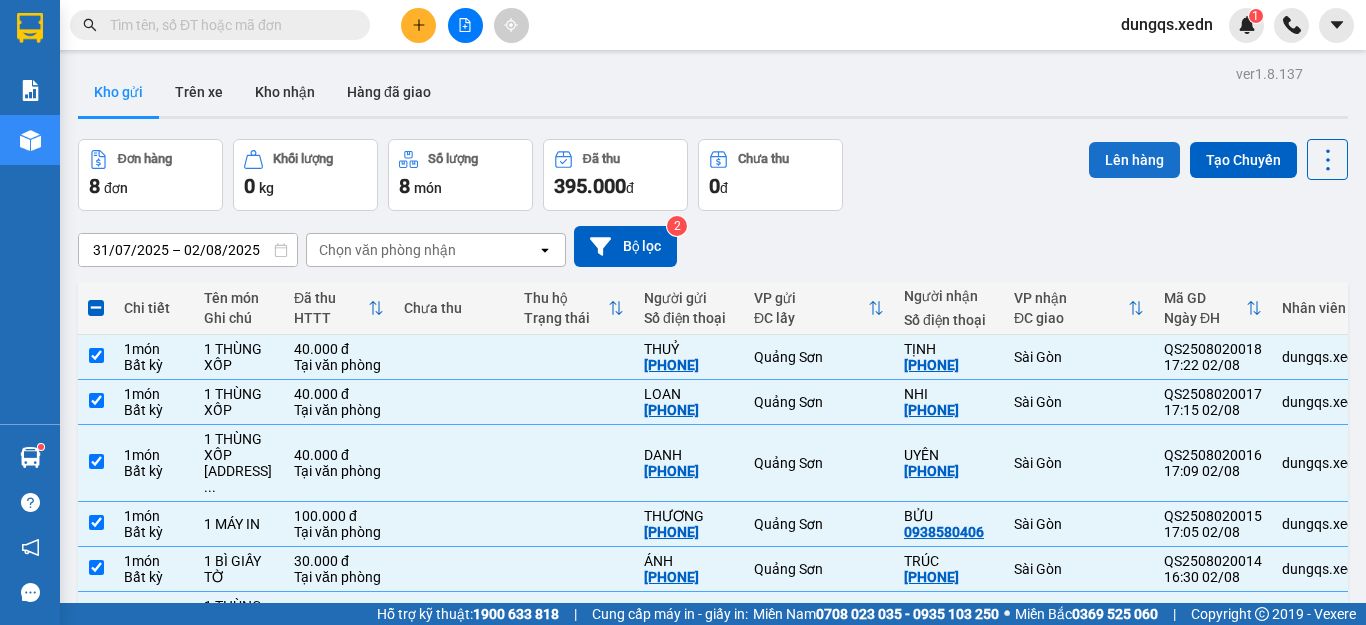 click on "Lên hàng" at bounding box center (1134, 160) 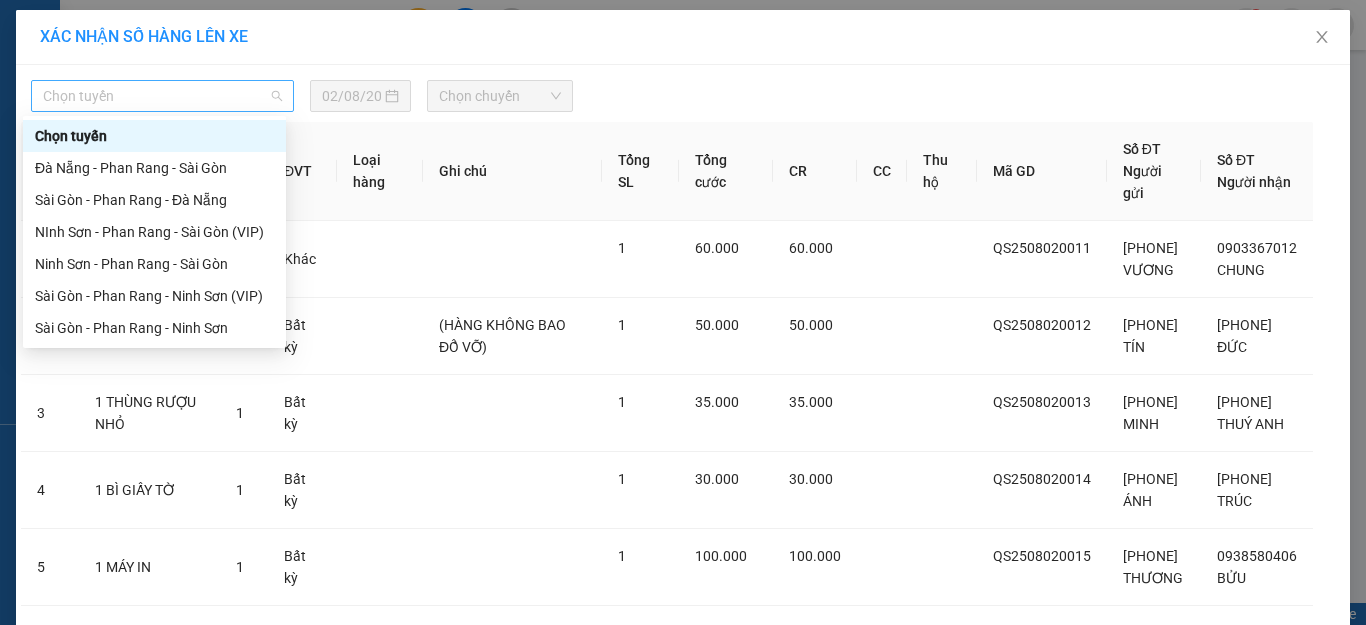 click on "Chọn tuyến" at bounding box center (162, 96) 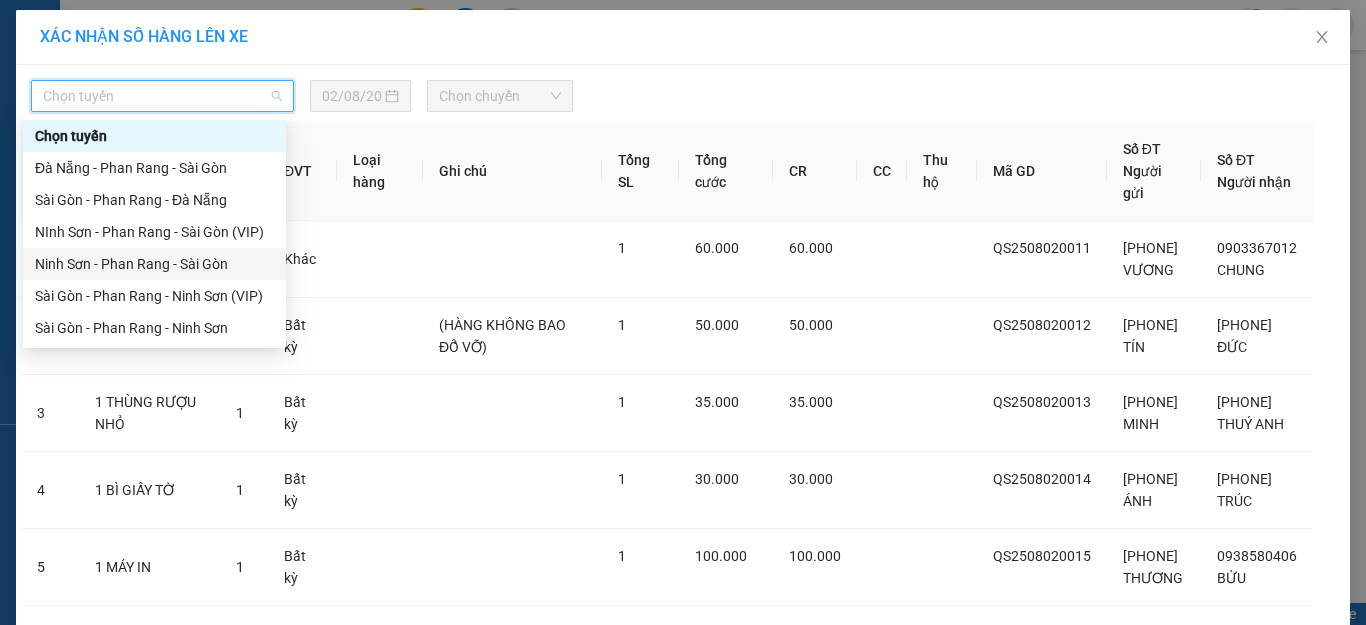 click on "Ninh Sơn - Phan Rang - Sài Gòn" at bounding box center (154, 264) 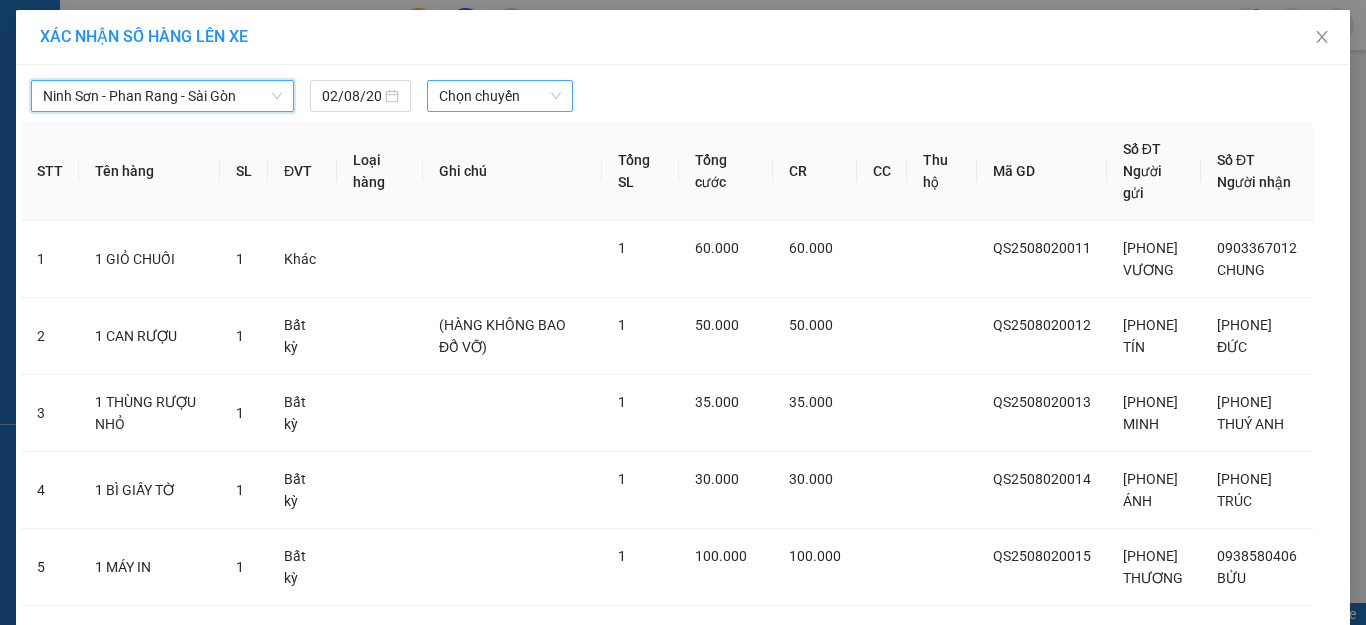 click on "Chọn chuyến" at bounding box center [500, 96] 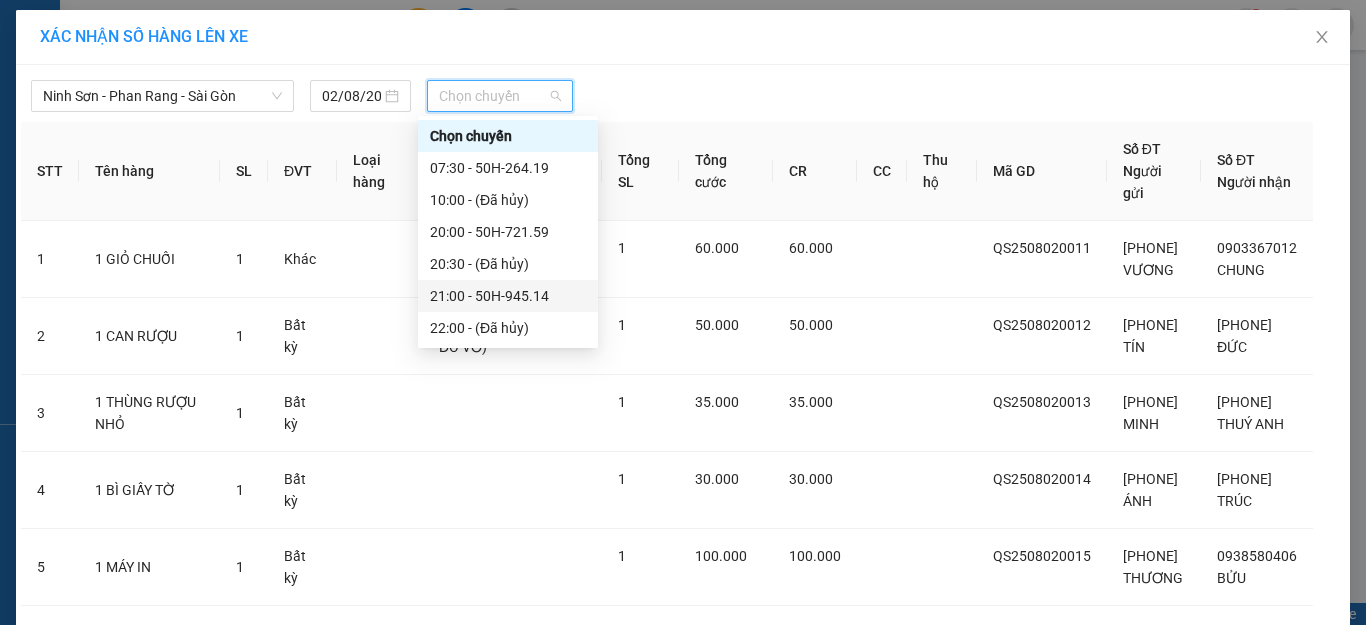 click on "21:00     - 50H-945.14" at bounding box center (508, 296) 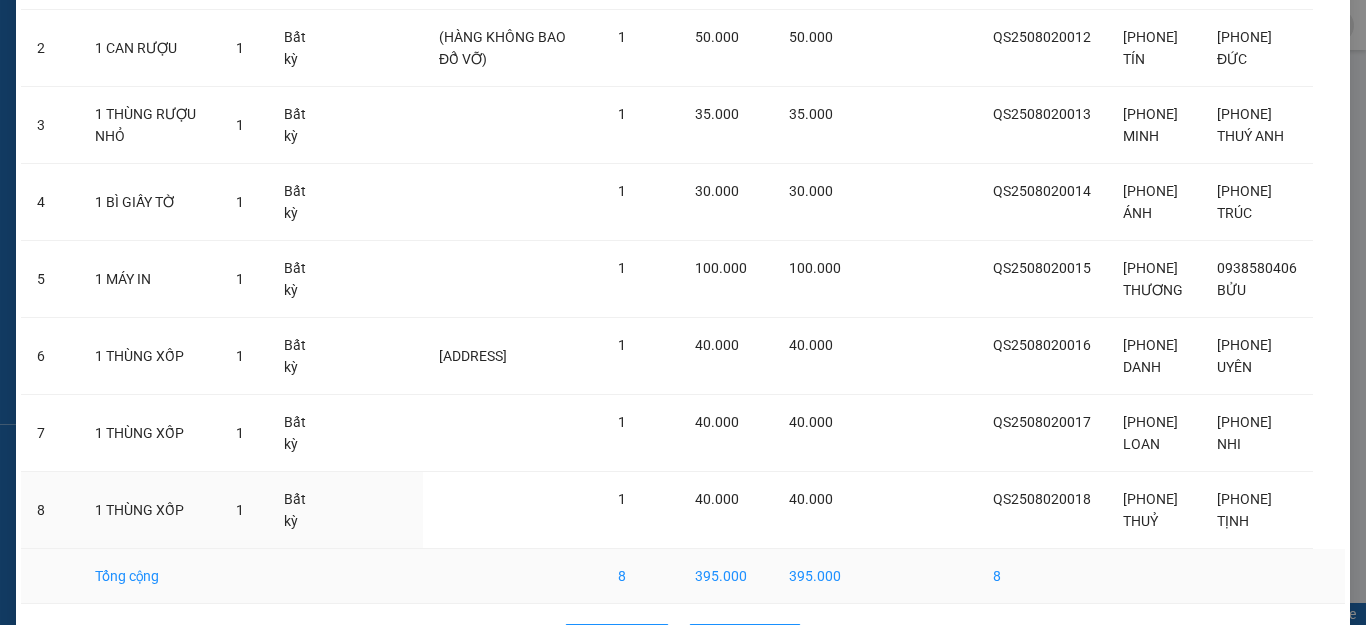 scroll, scrollTop: 370, scrollLeft: 0, axis: vertical 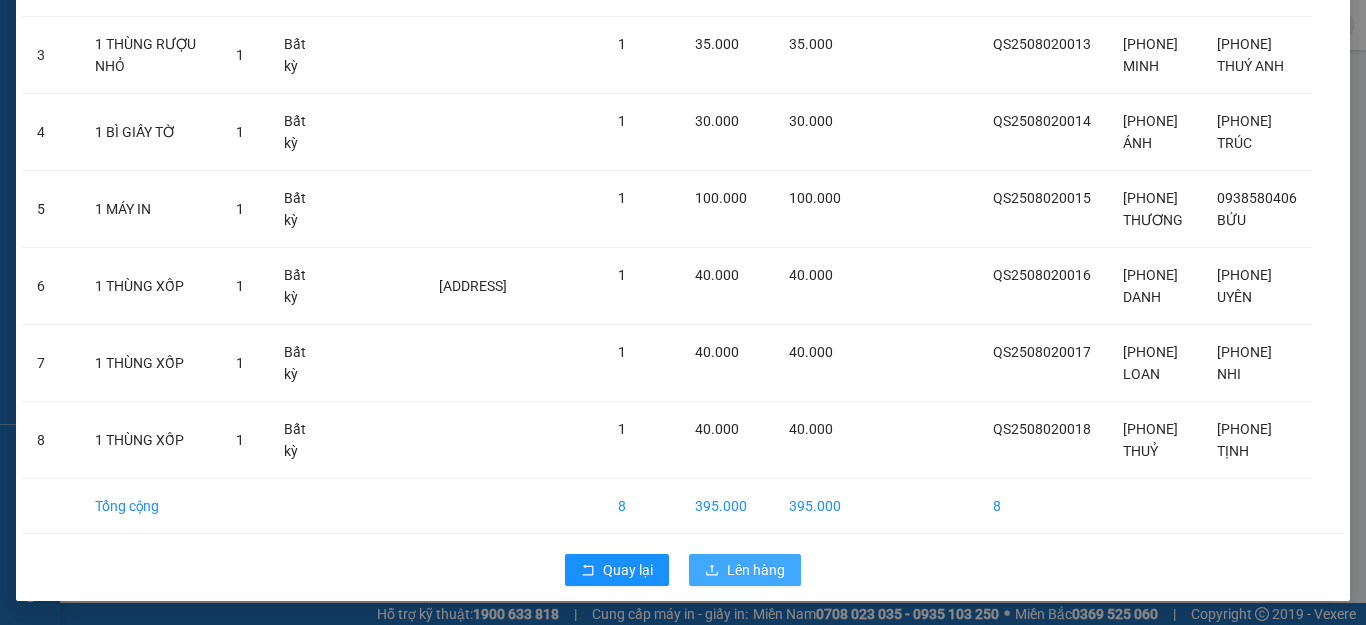click on "Lên hàng" at bounding box center [756, 570] 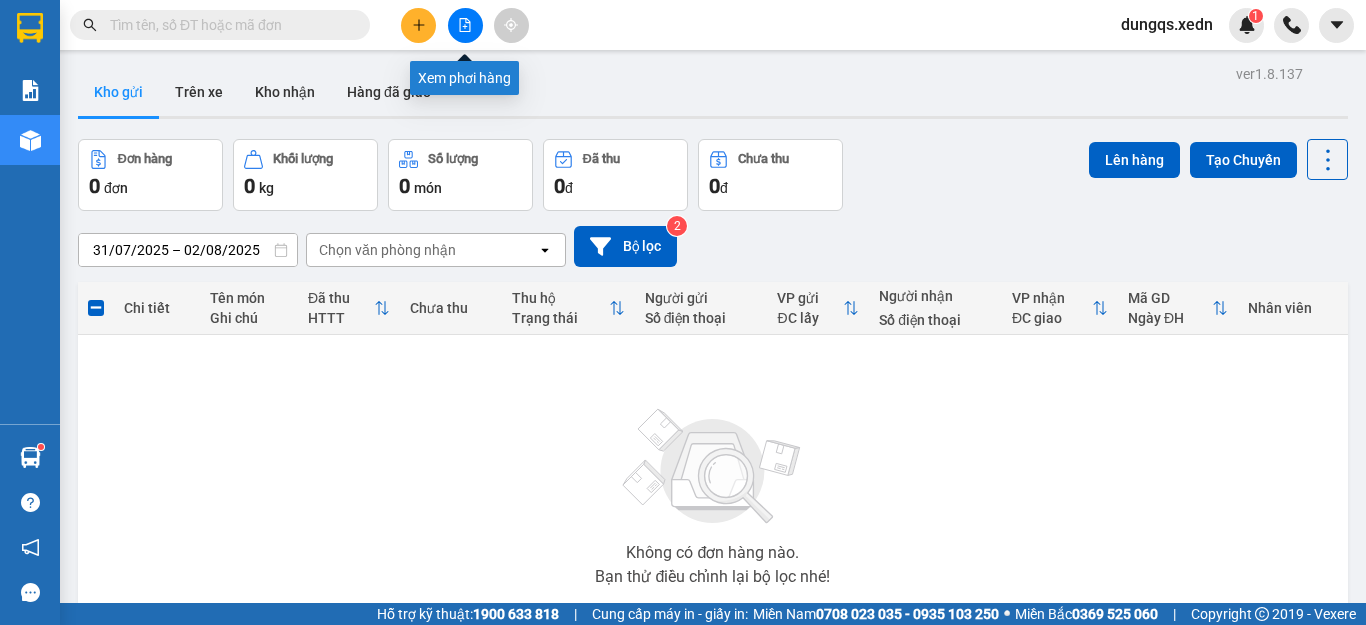click 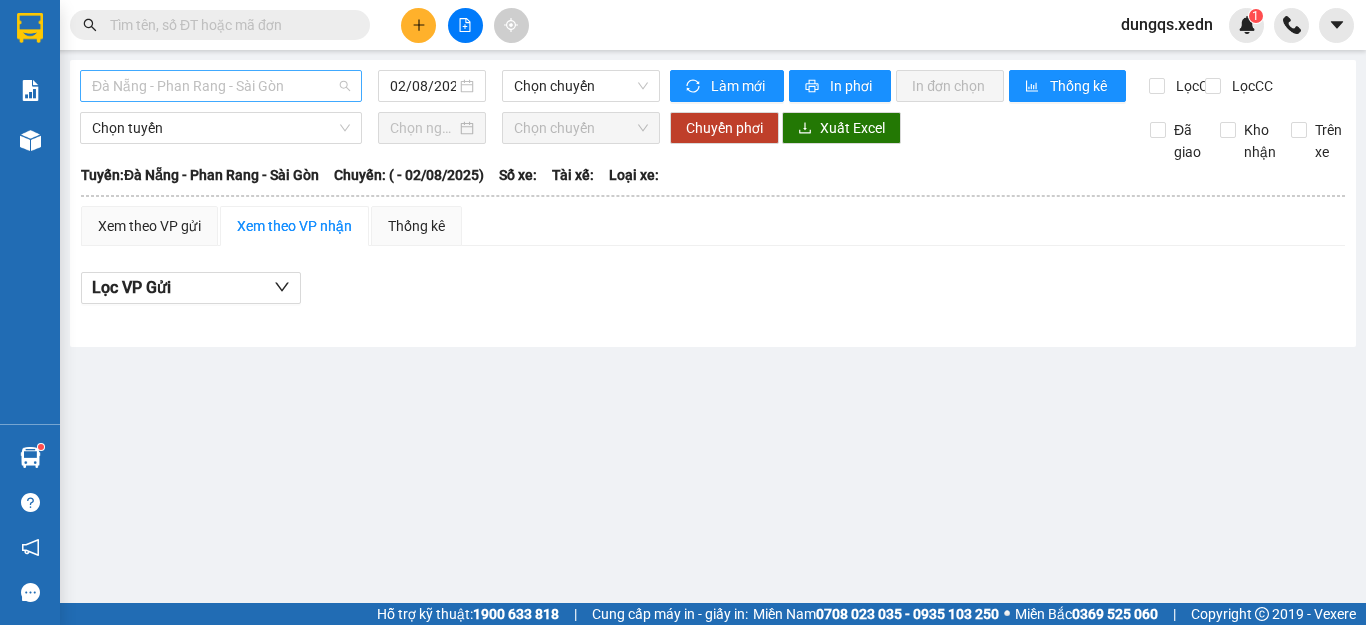 click on "Đà Nẵng - Phan Rang - Sài Gòn" at bounding box center [221, 86] 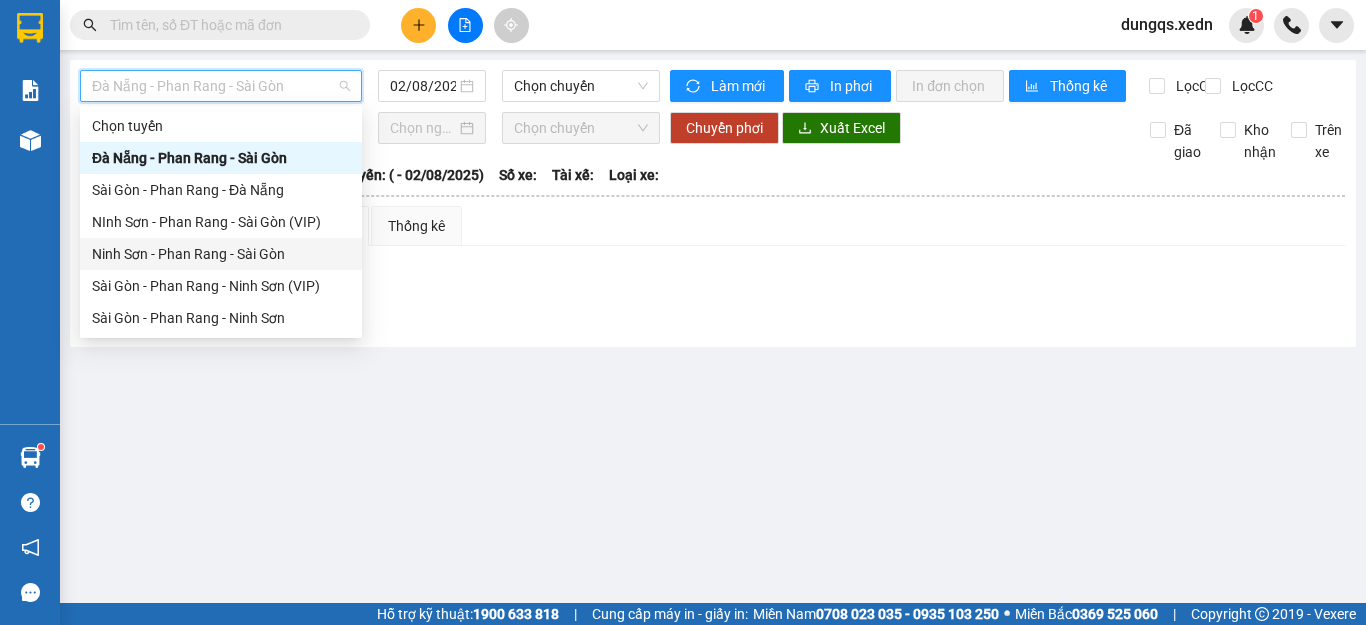 click on "Ninh Sơn - Phan Rang - Sài Gòn" at bounding box center [221, 254] 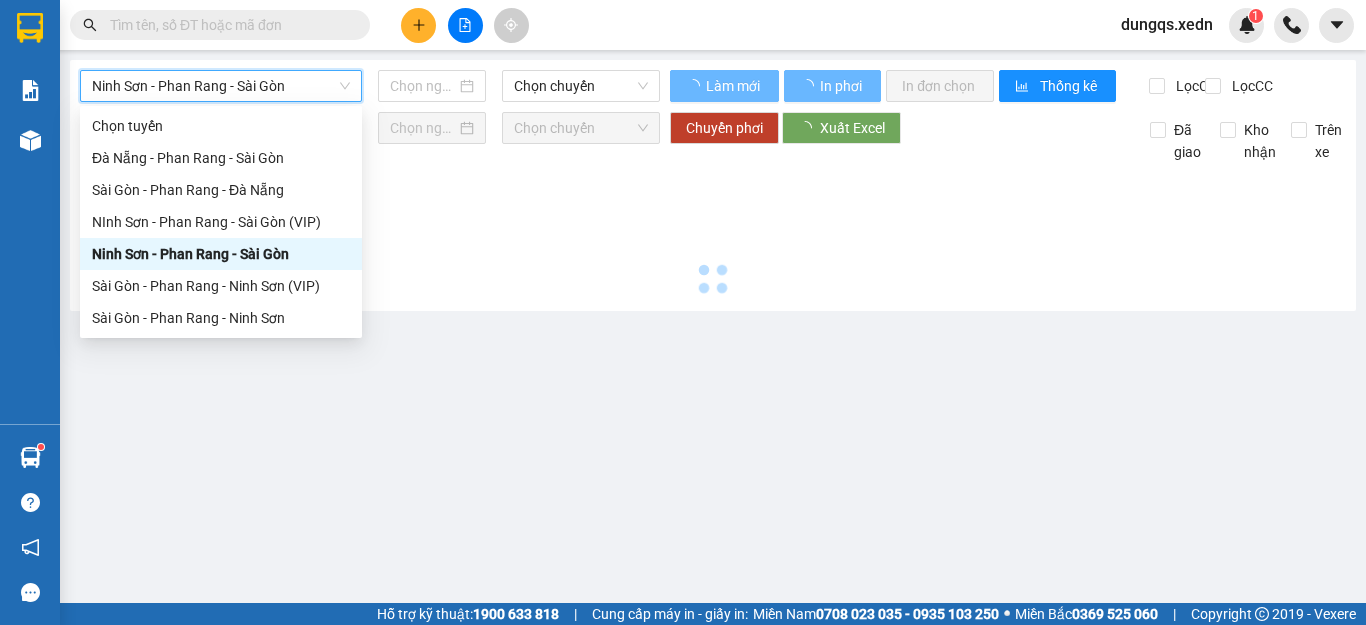 type on "02/08/2025" 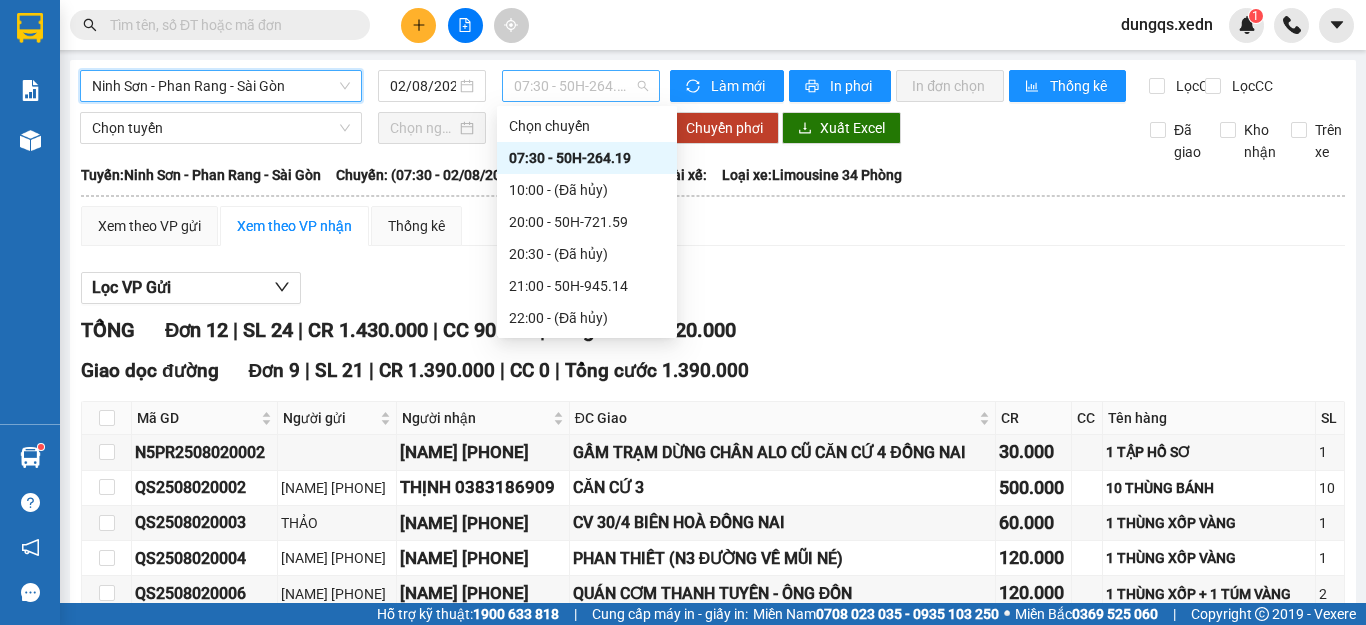 click on "07:30     - 50H-264.19" at bounding box center (581, 86) 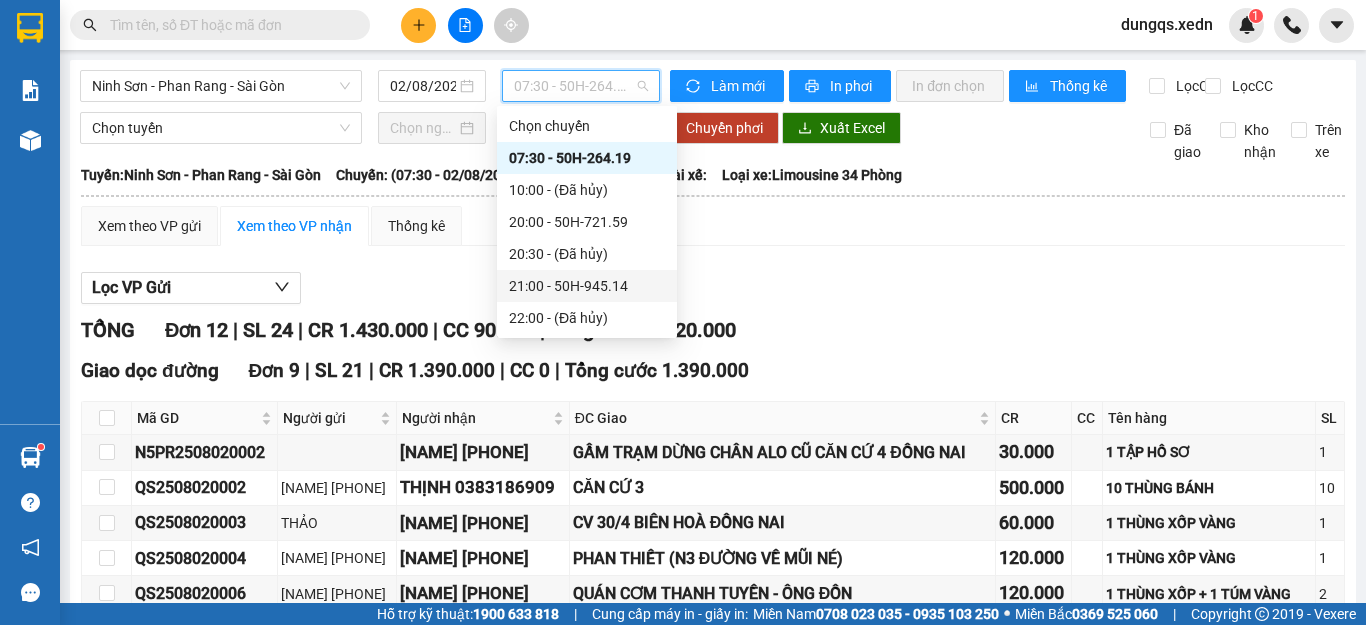 click on "21:00     - 50H-945.14" at bounding box center (587, 286) 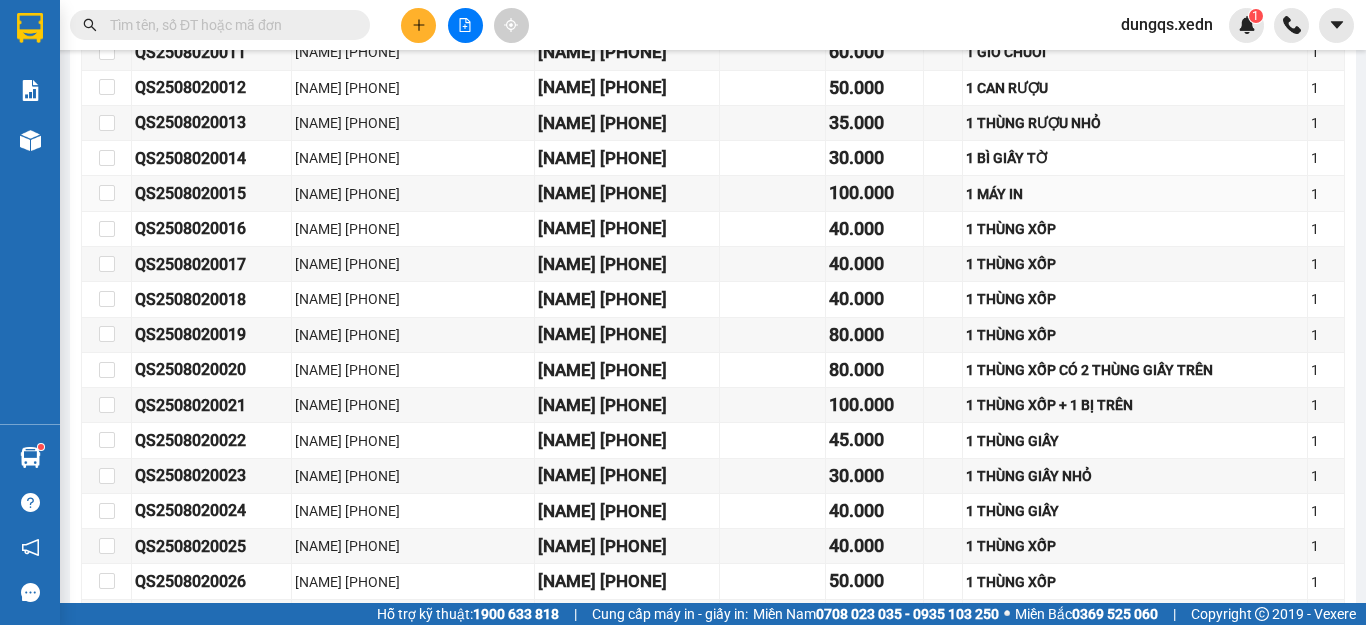 scroll, scrollTop: 0, scrollLeft: 0, axis: both 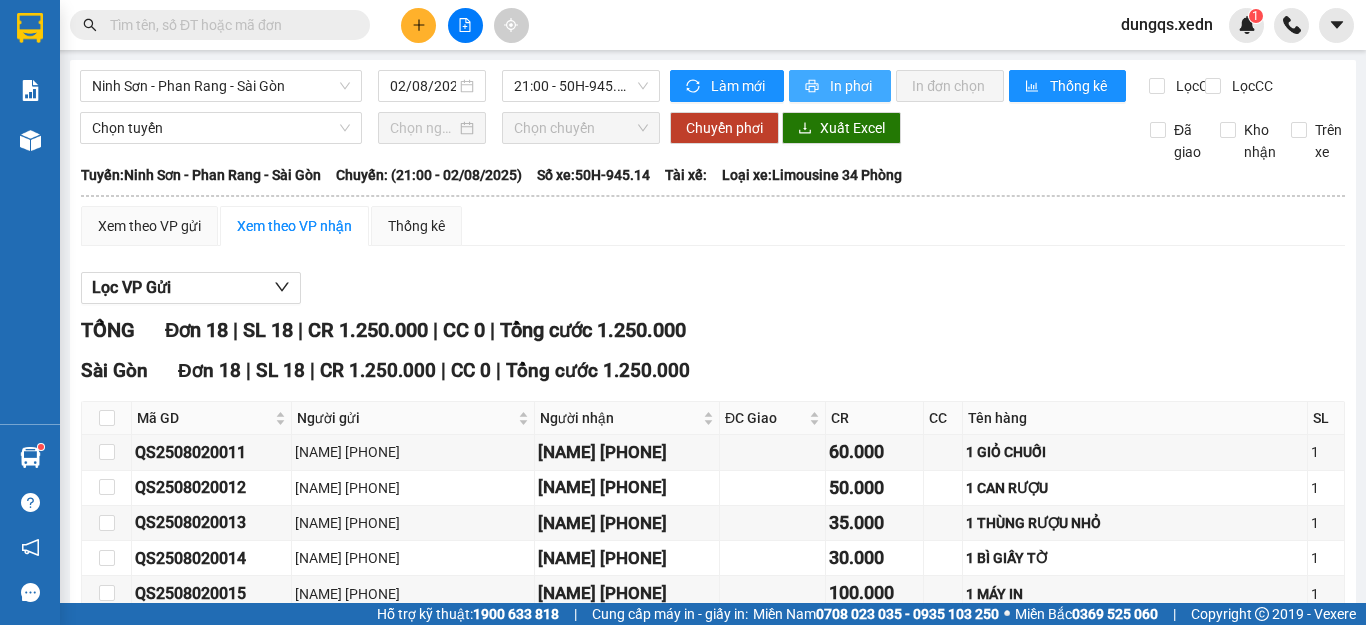 click on "In phơi" at bounding box center (852, 86) 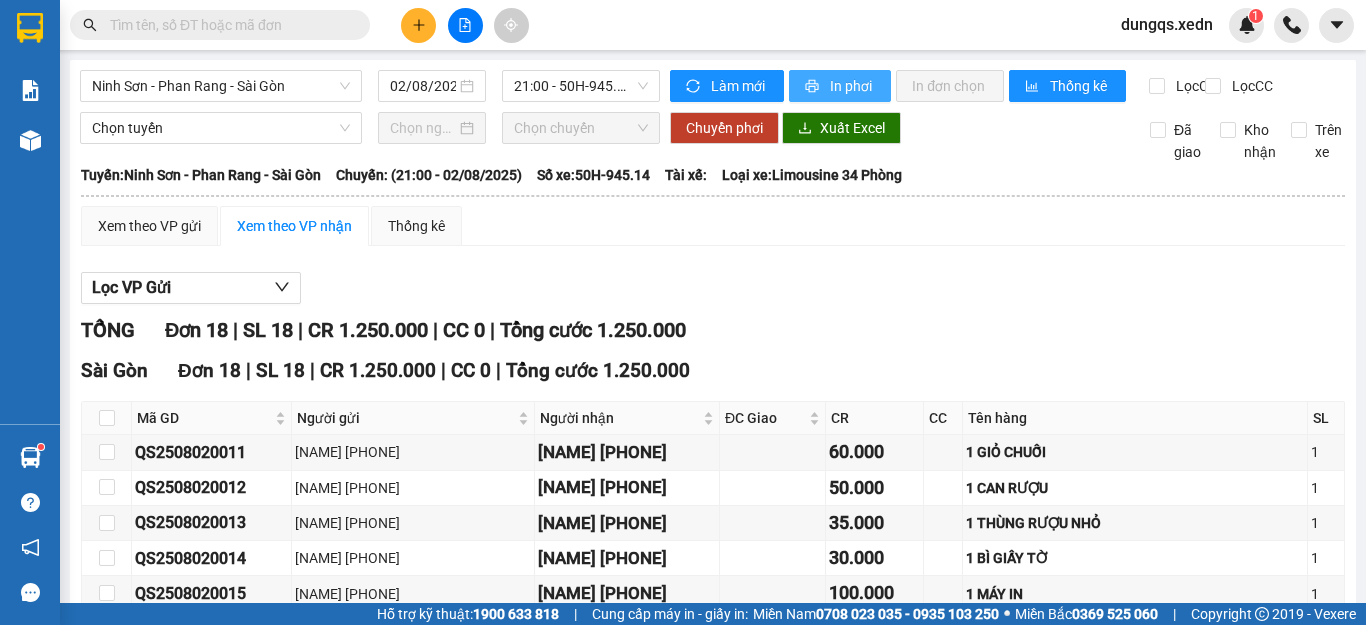 scroll, scrollTop: 0, scrollLeft: 0, axis: both 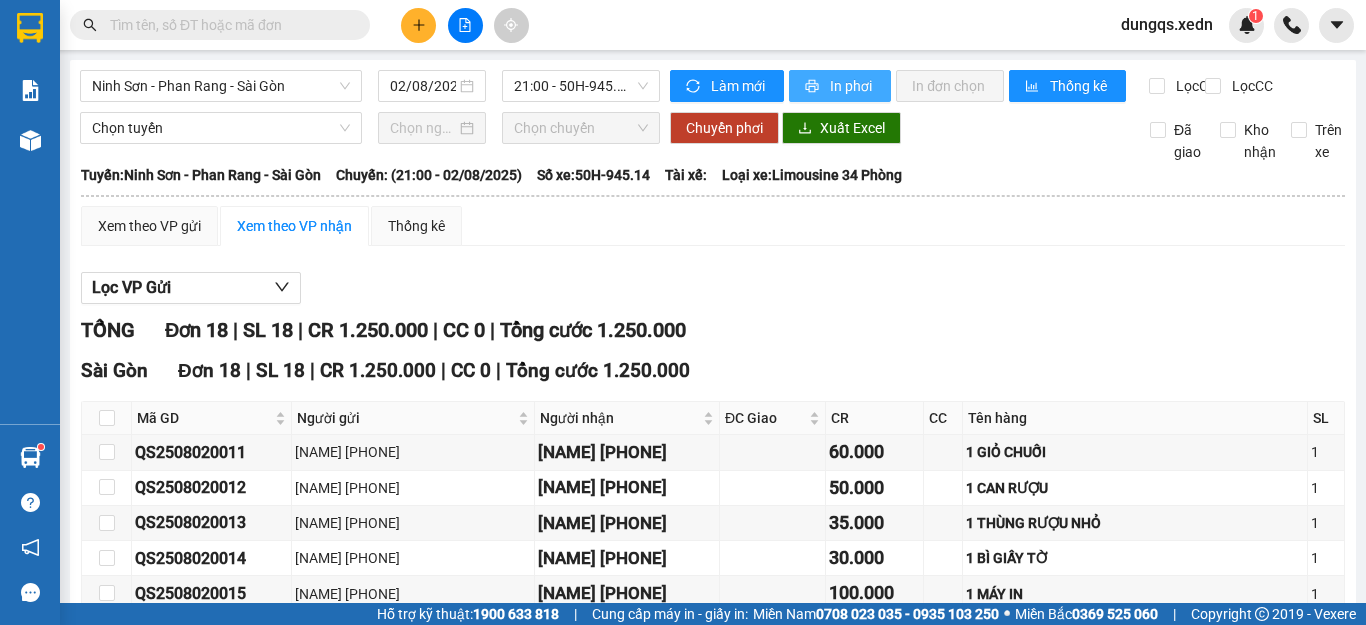 click on "In phơi" at bounding box center (852, 86) 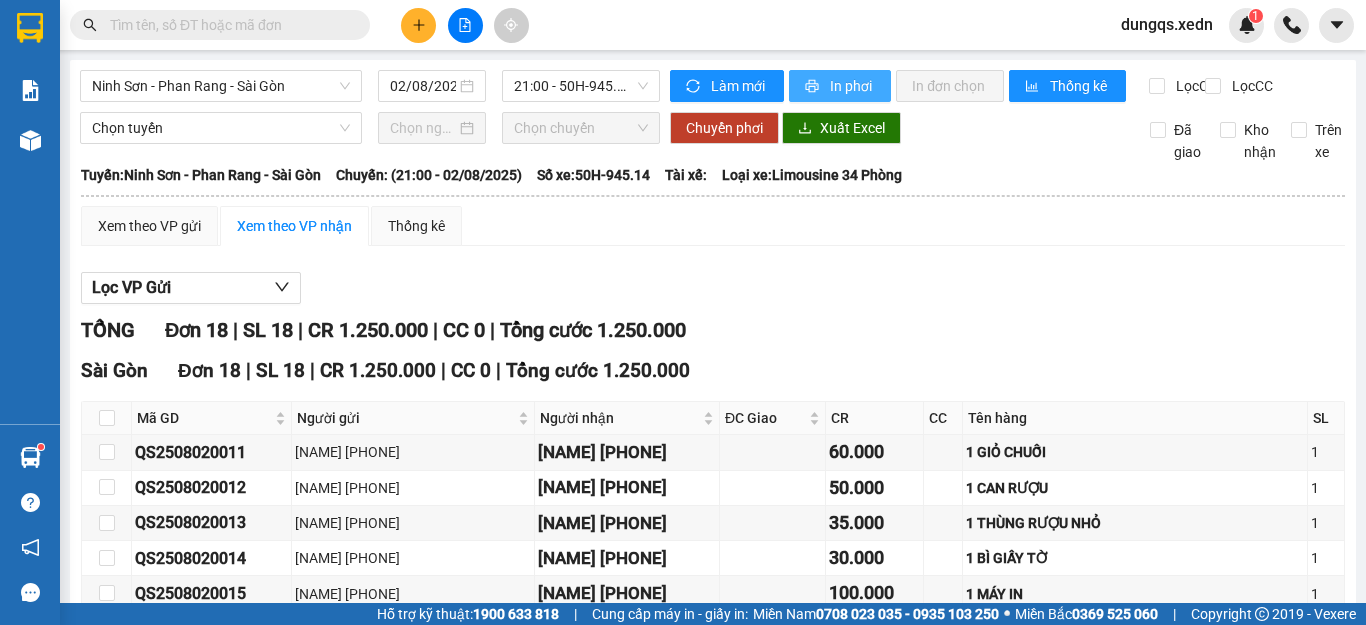 scroll, scrollTop: 0, scrollLeft: 0, axis: both 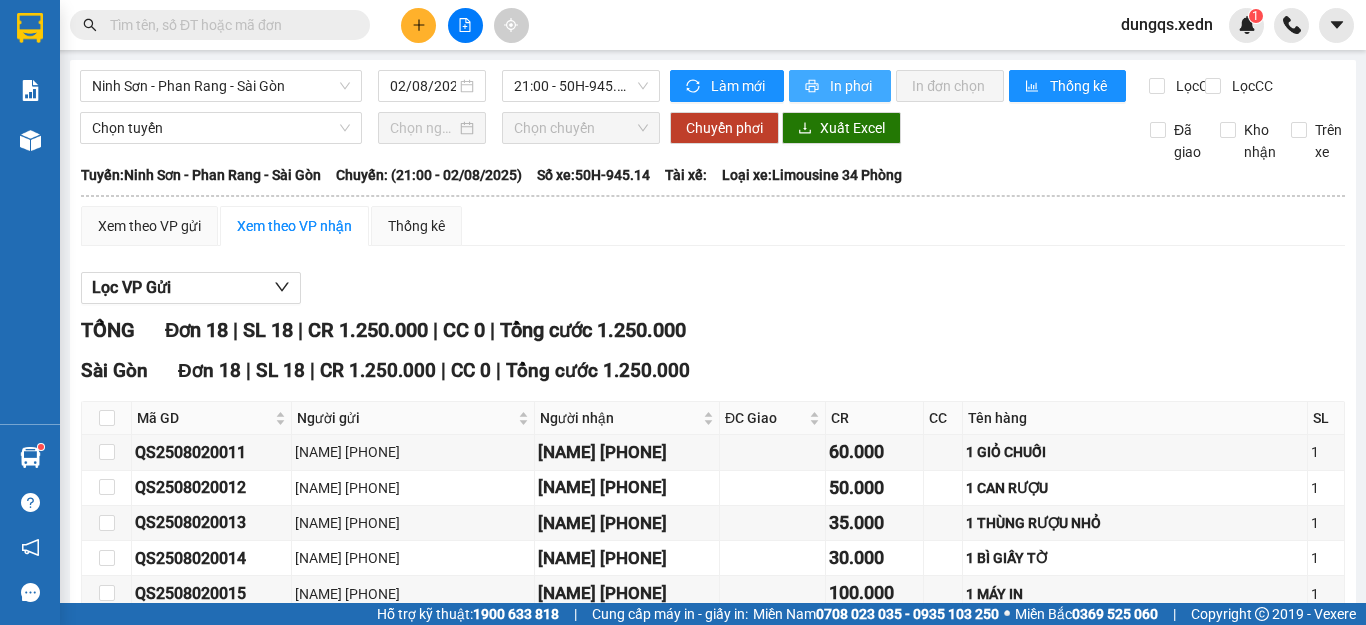 click on "In phơi" at bounding box center [852, 86] 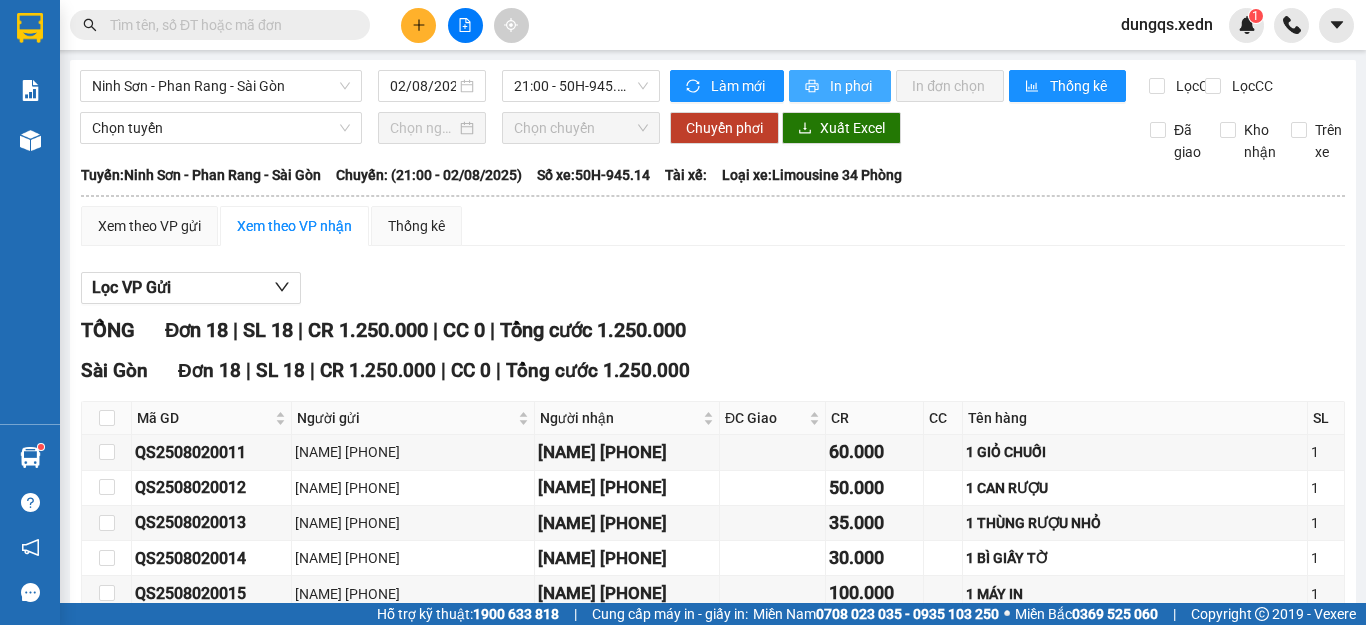 scroll, scrollTop: 0, scrollLeft: 0, axis: both 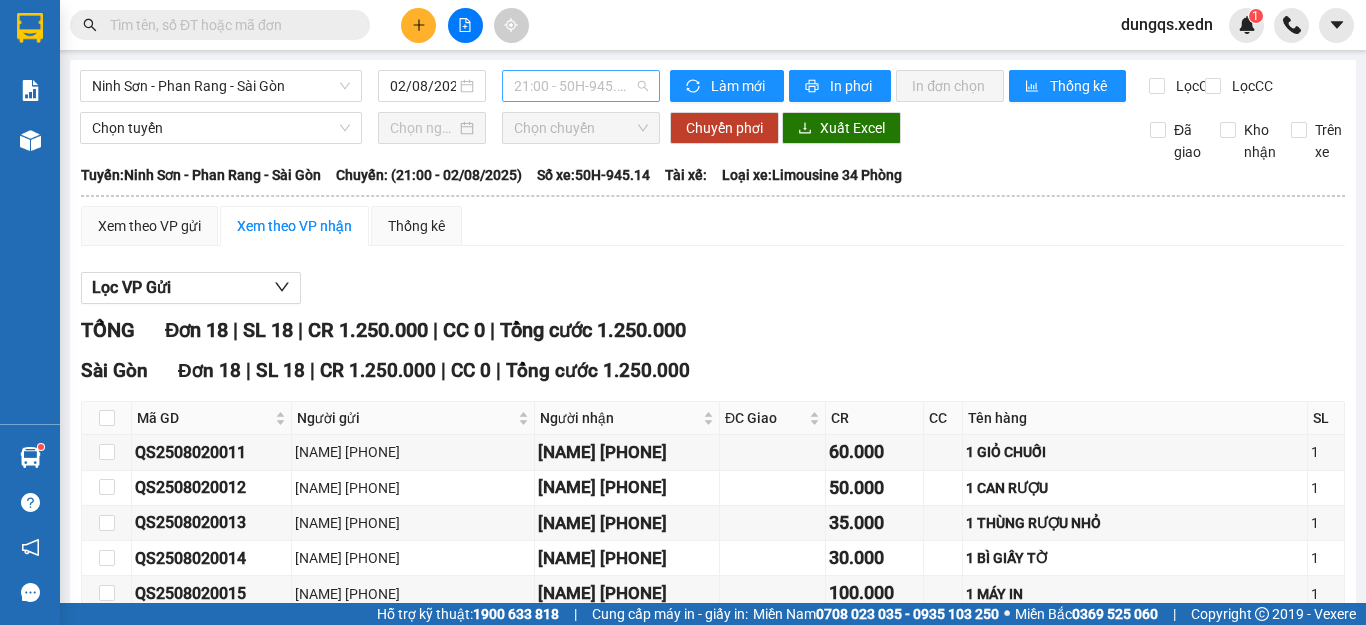 click on "21:00     - 50H-945.14" at bounding box center (581, 86) 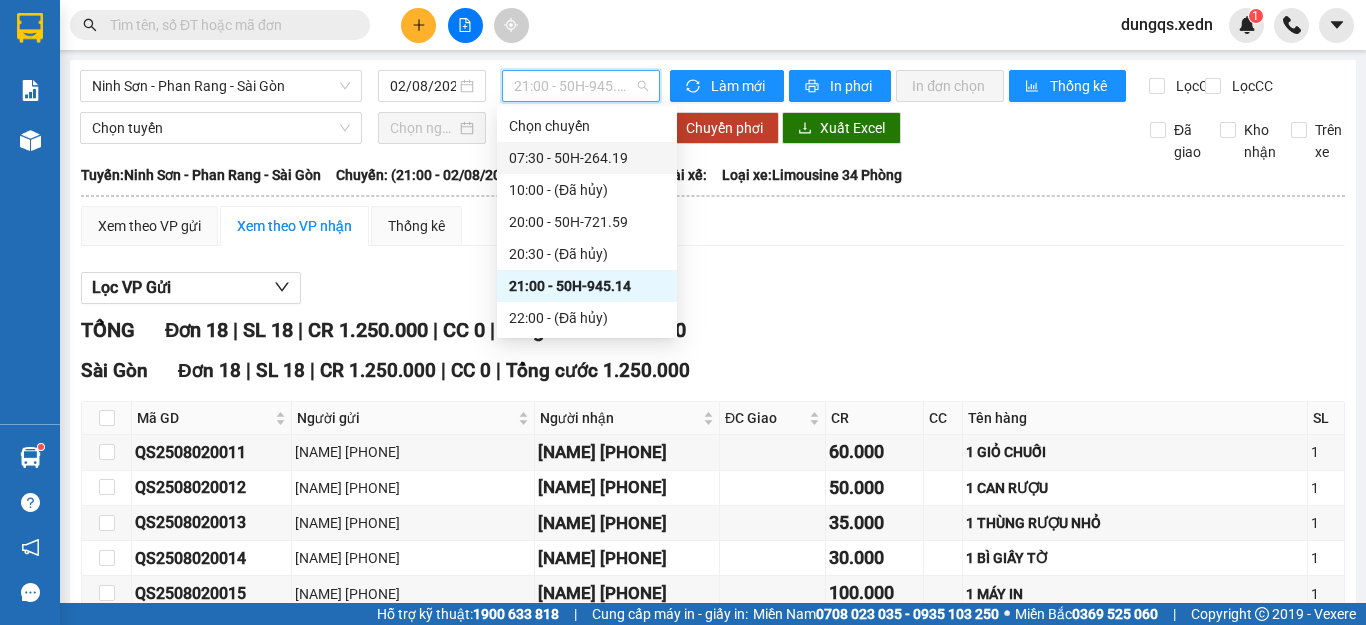 click on "07:30     - 50H-264.19" at bounding box center (587, 158) 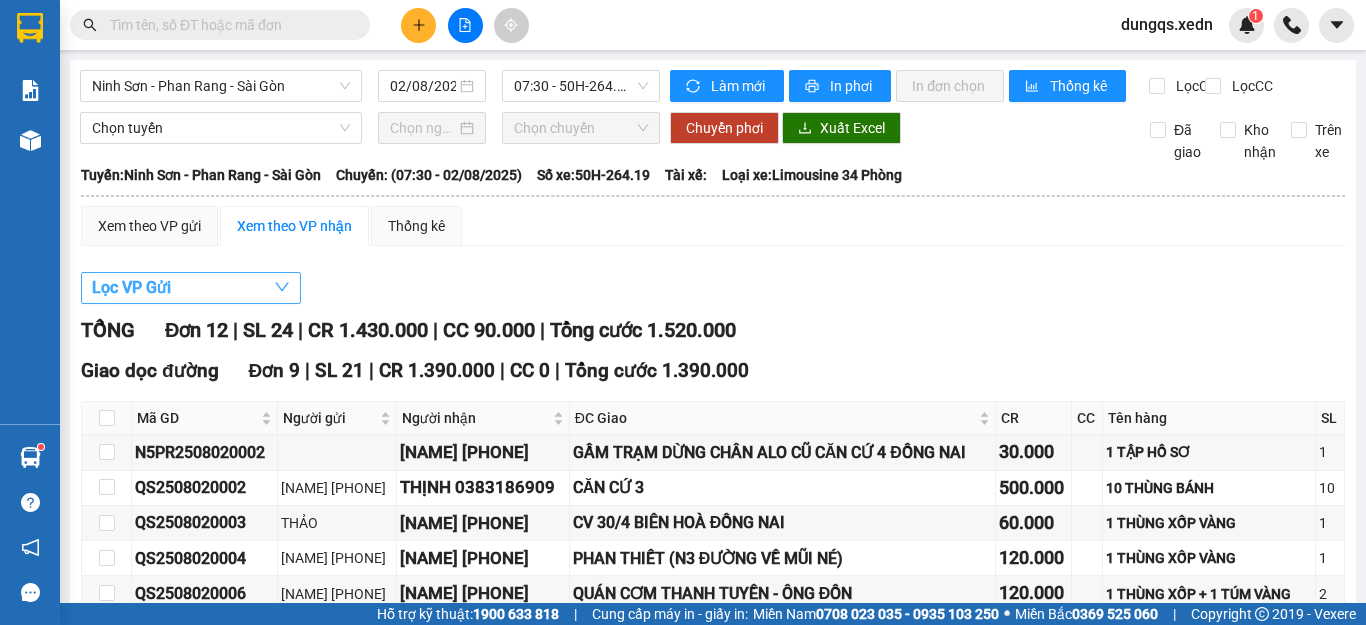 click on "Lọc VP Gửi" at bounding box center (131, 287) 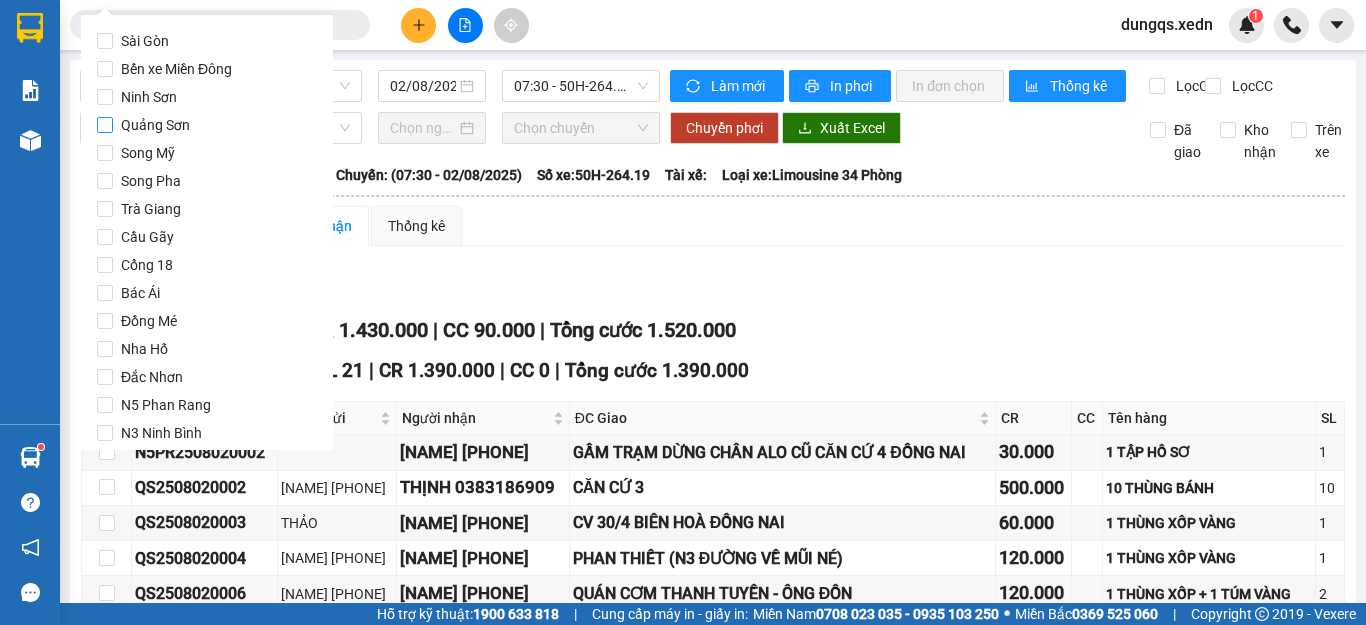 click on "Quảng Sơn" at bounding box center [105, 125] 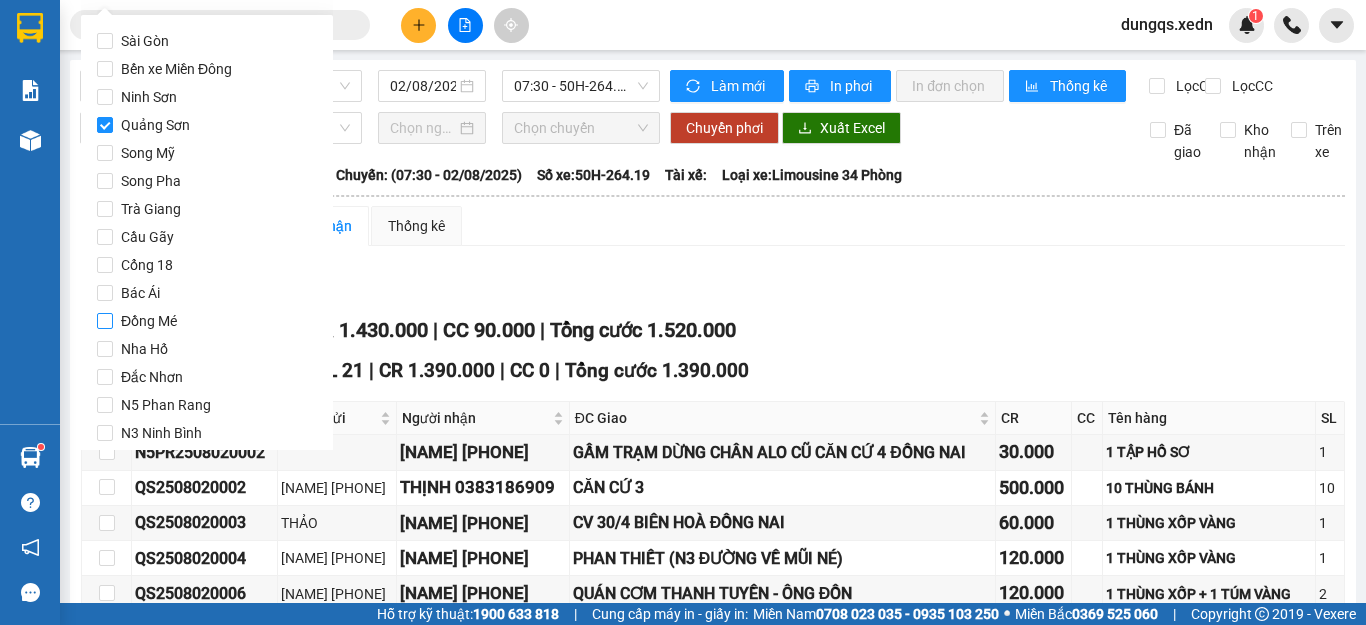 scroll, scrollTop: 97, scrollLeft: 0, axis: vertical 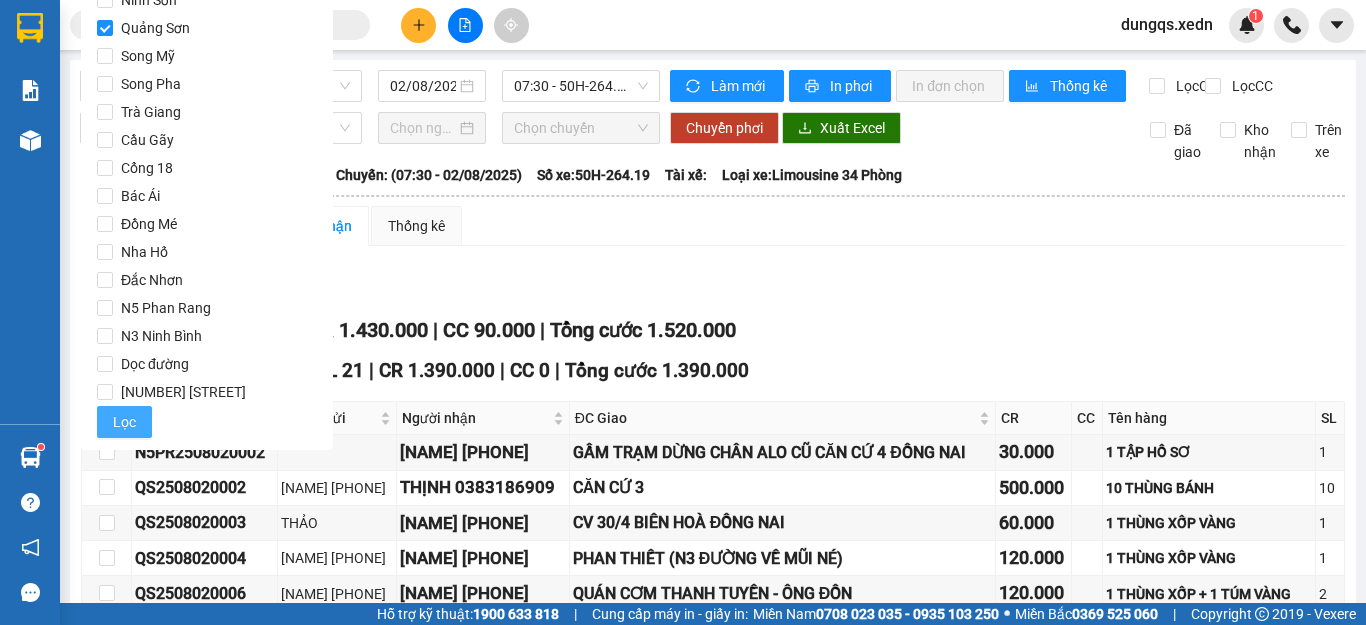 click on "Lọc" at bounding box center (124, 422) 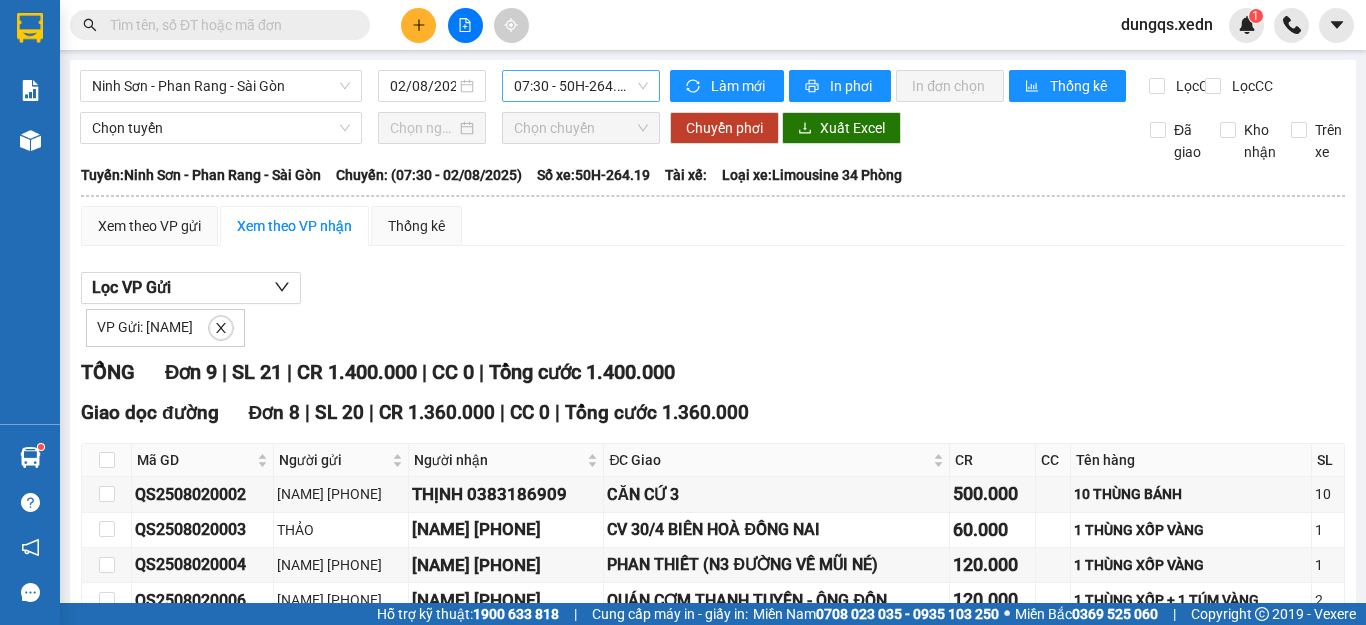 click on "07:30     - 50H-264.19" at bounding box center (581, 86) 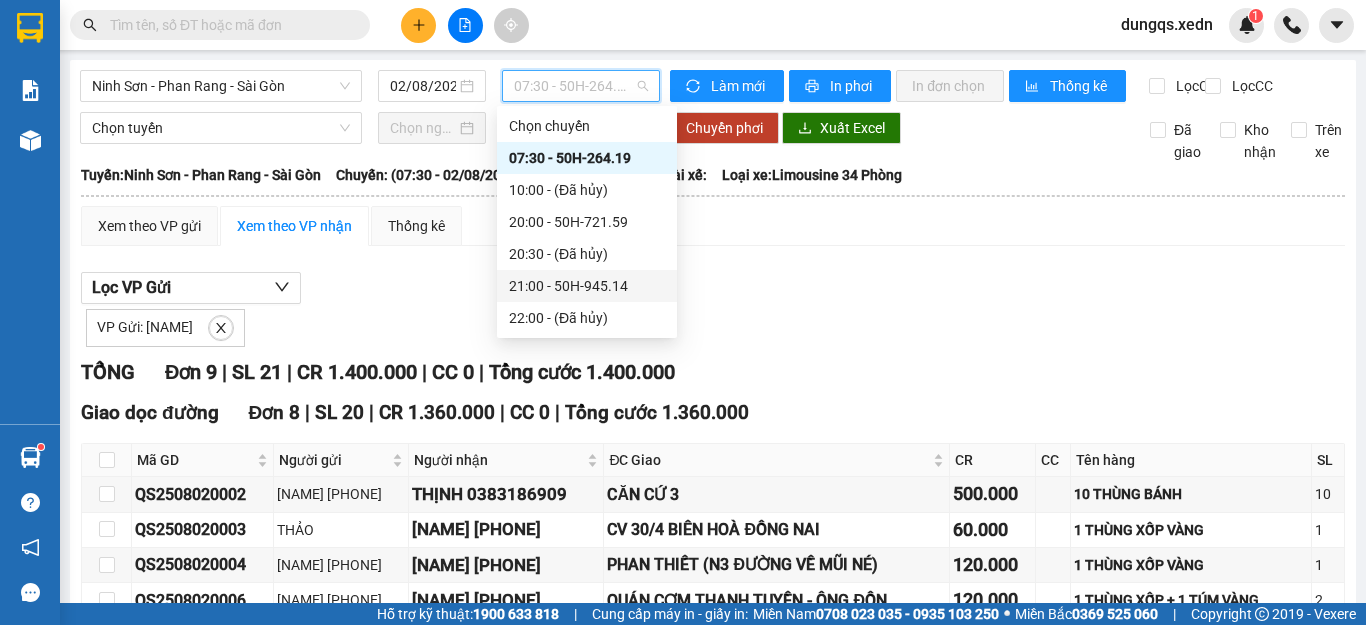 click on "21:00     - 50H-945.14" at bounding box center (587, 286) 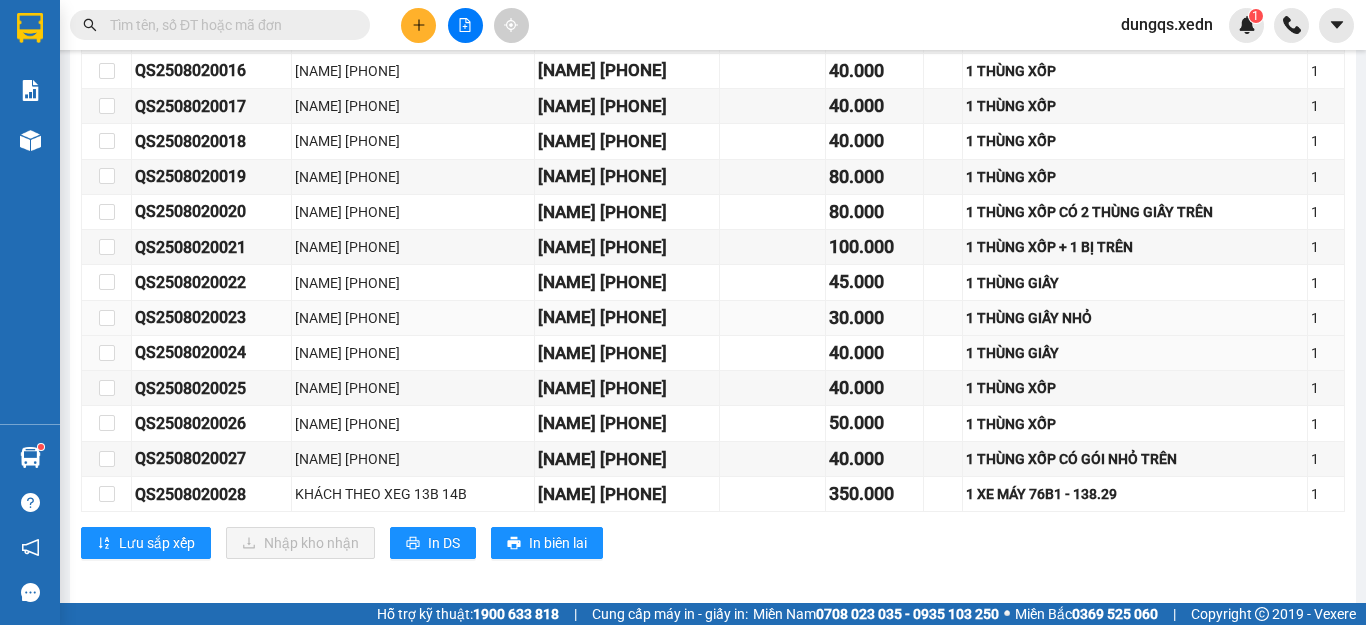 scroll, scrollTop: 529, scrollLeft: 0, axis: vertical 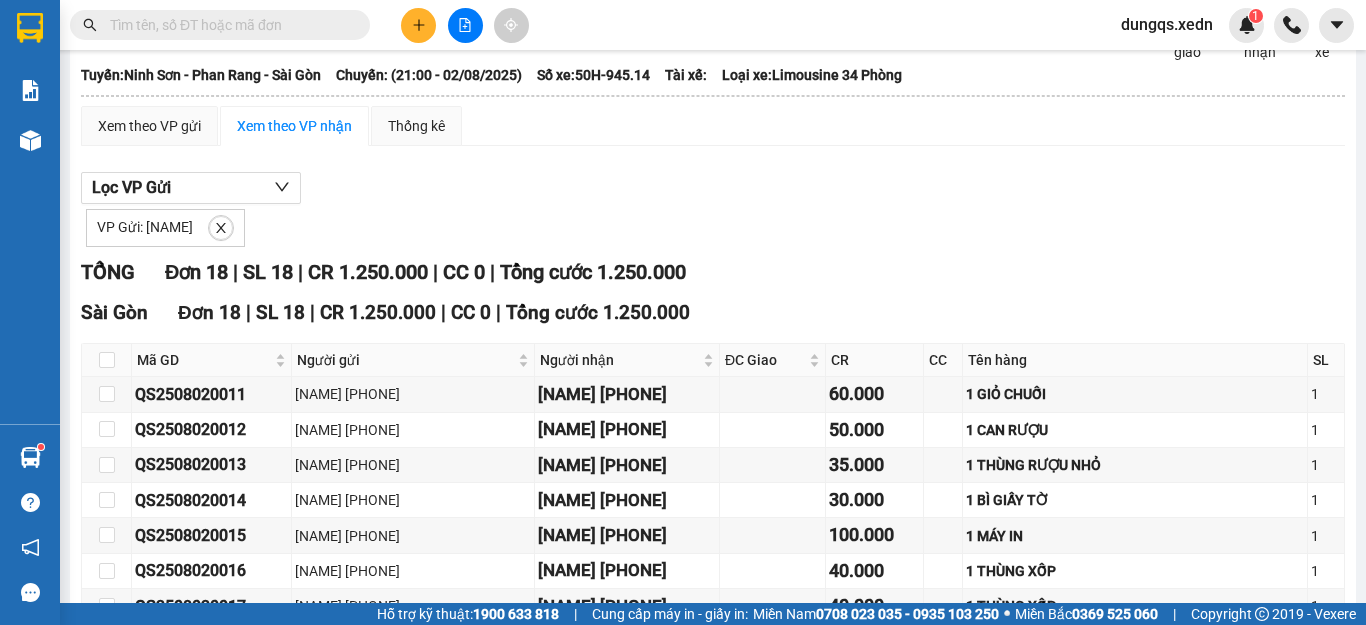 click on "dungqs.xedn" at bounding box center [1167, 24] 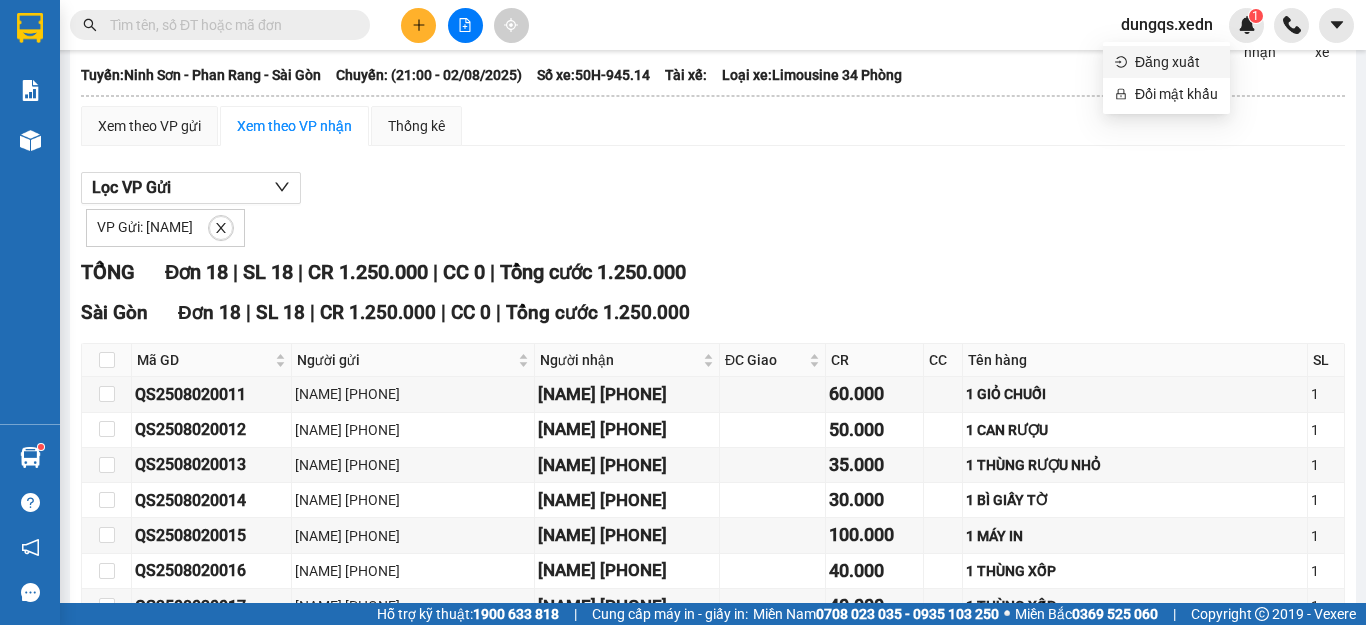 click on "Đăng xuất" at bounding box center [1176, 62] 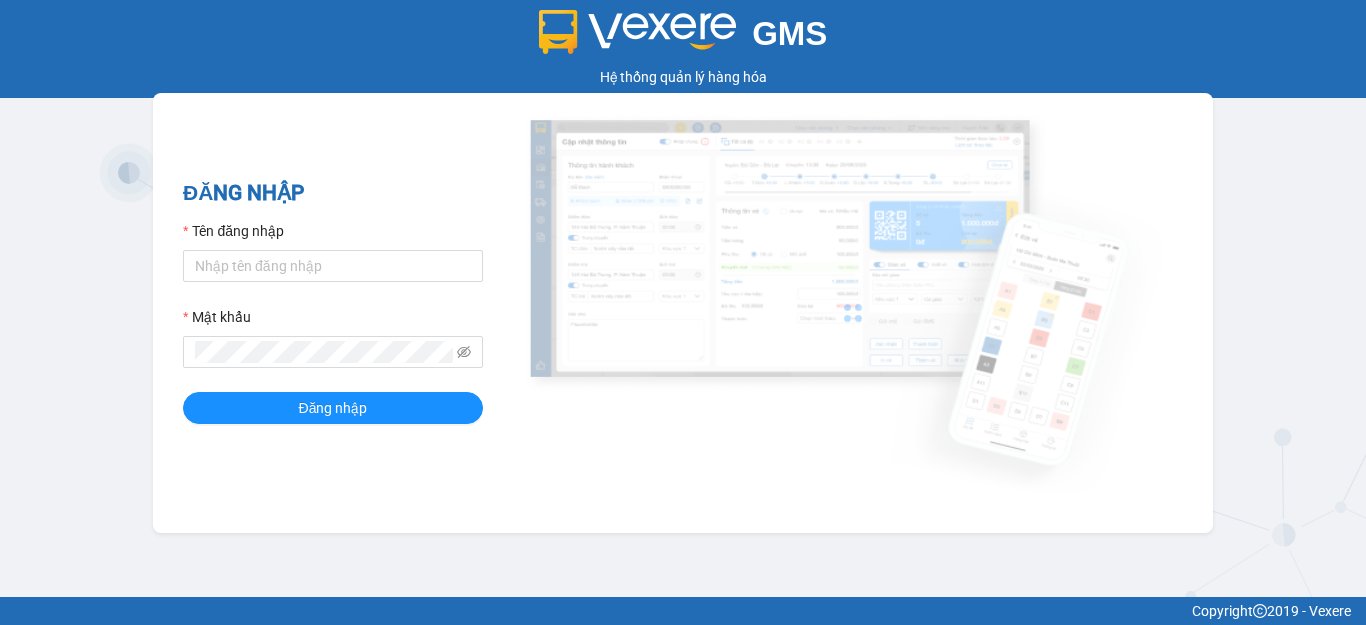 scroll, scrollTop: 0, scrollLeft: 0, axis: both 